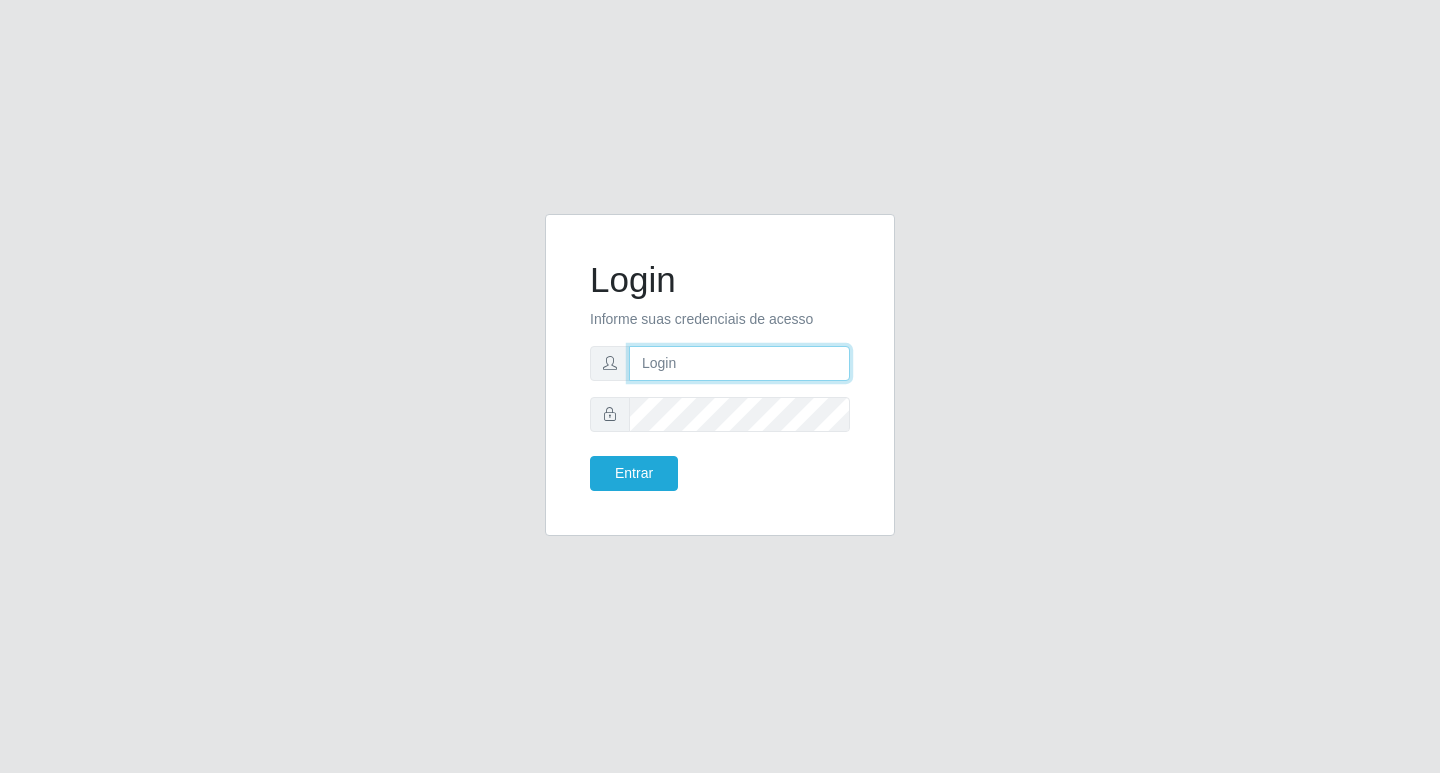 scroll, scrollTop: 0, scrollLeft: 0, axis: both 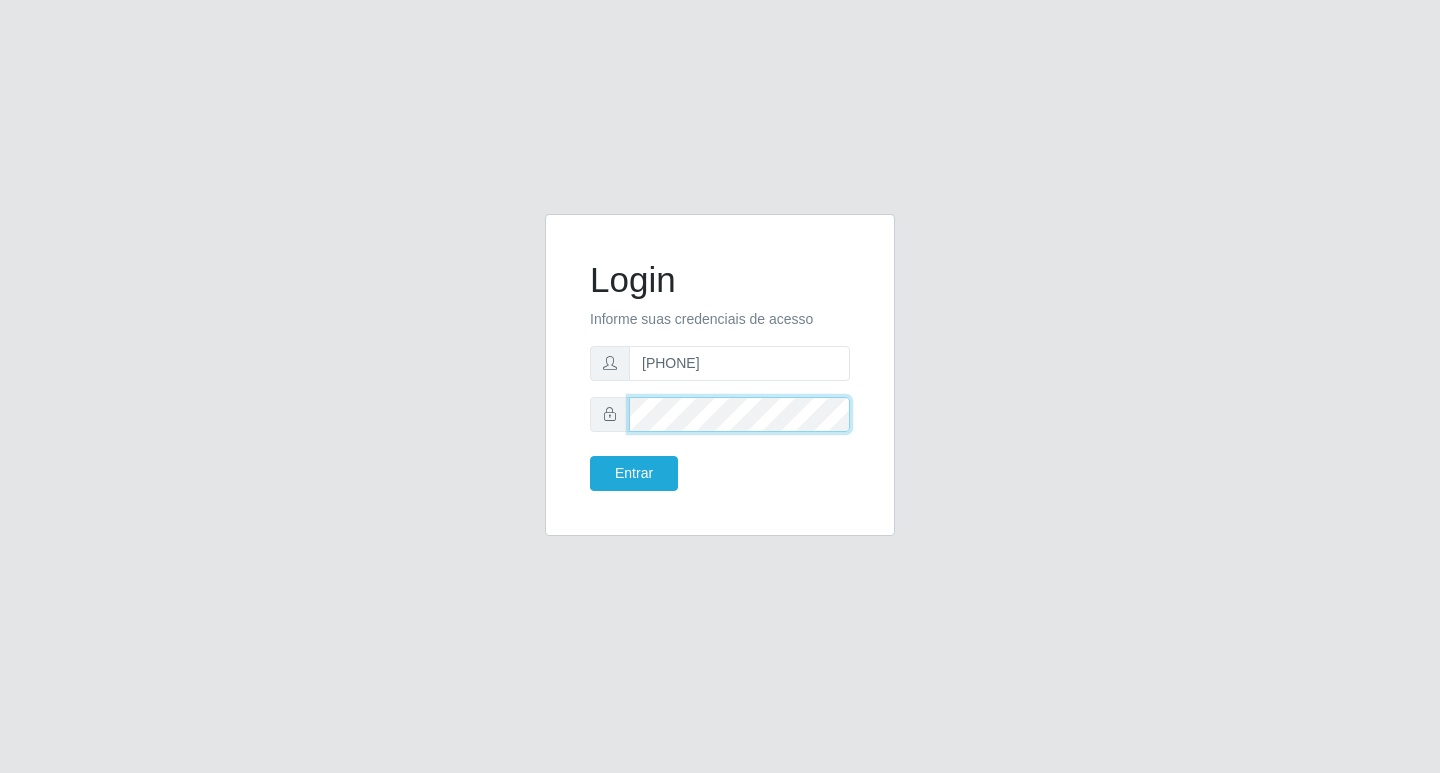 click on "Entrar" at bounding box center [634, 473] 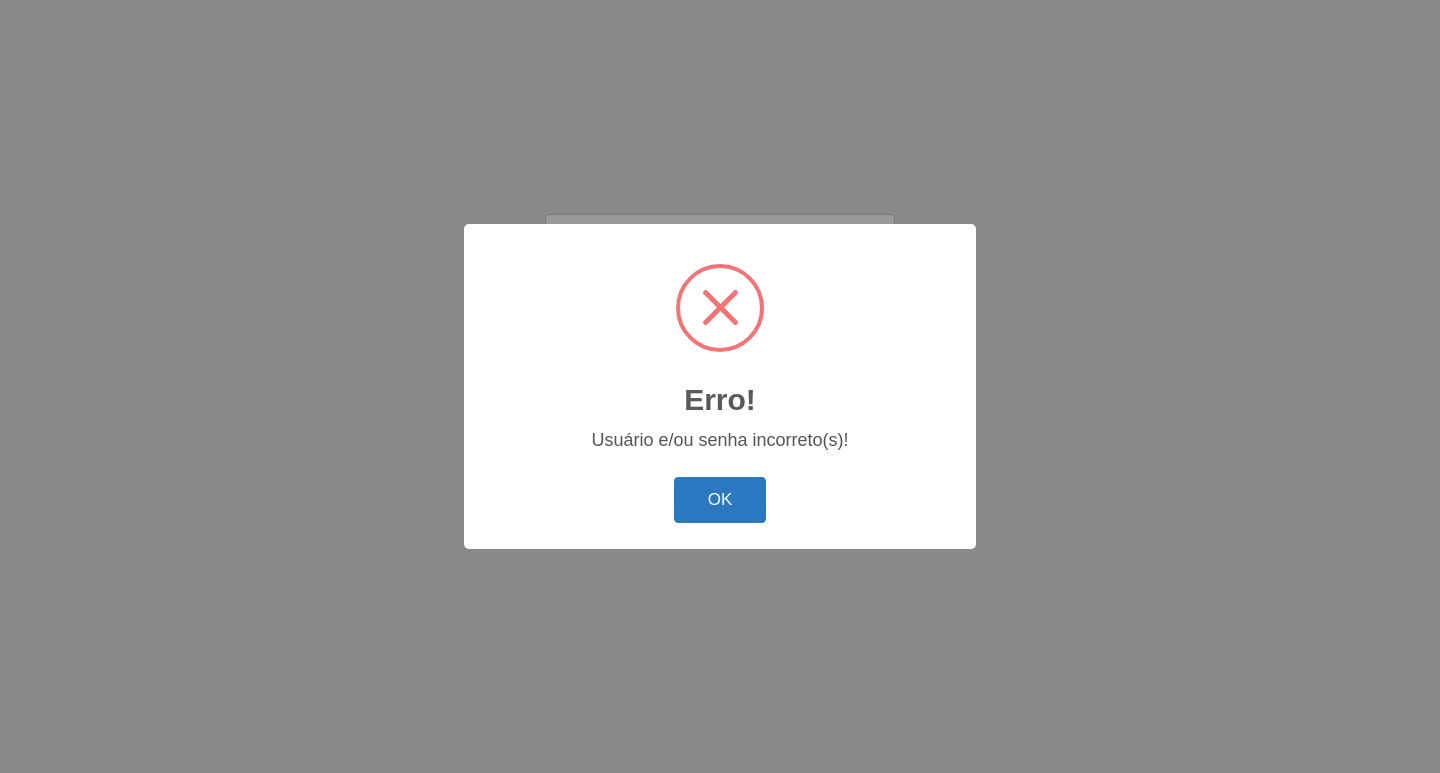 click on "OK" at bounding box center [720, 500] 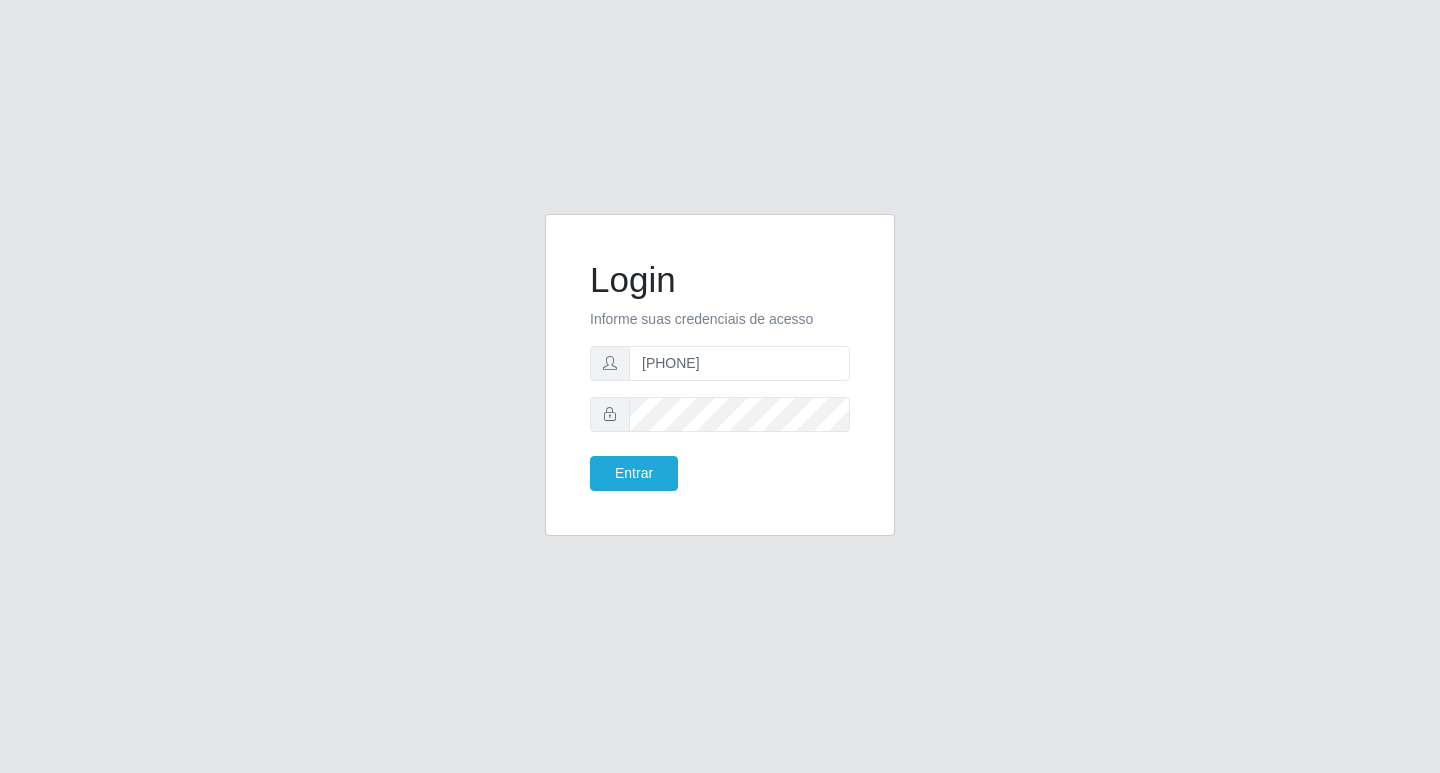 click on "Entrar" at bounding box center (647, 473) 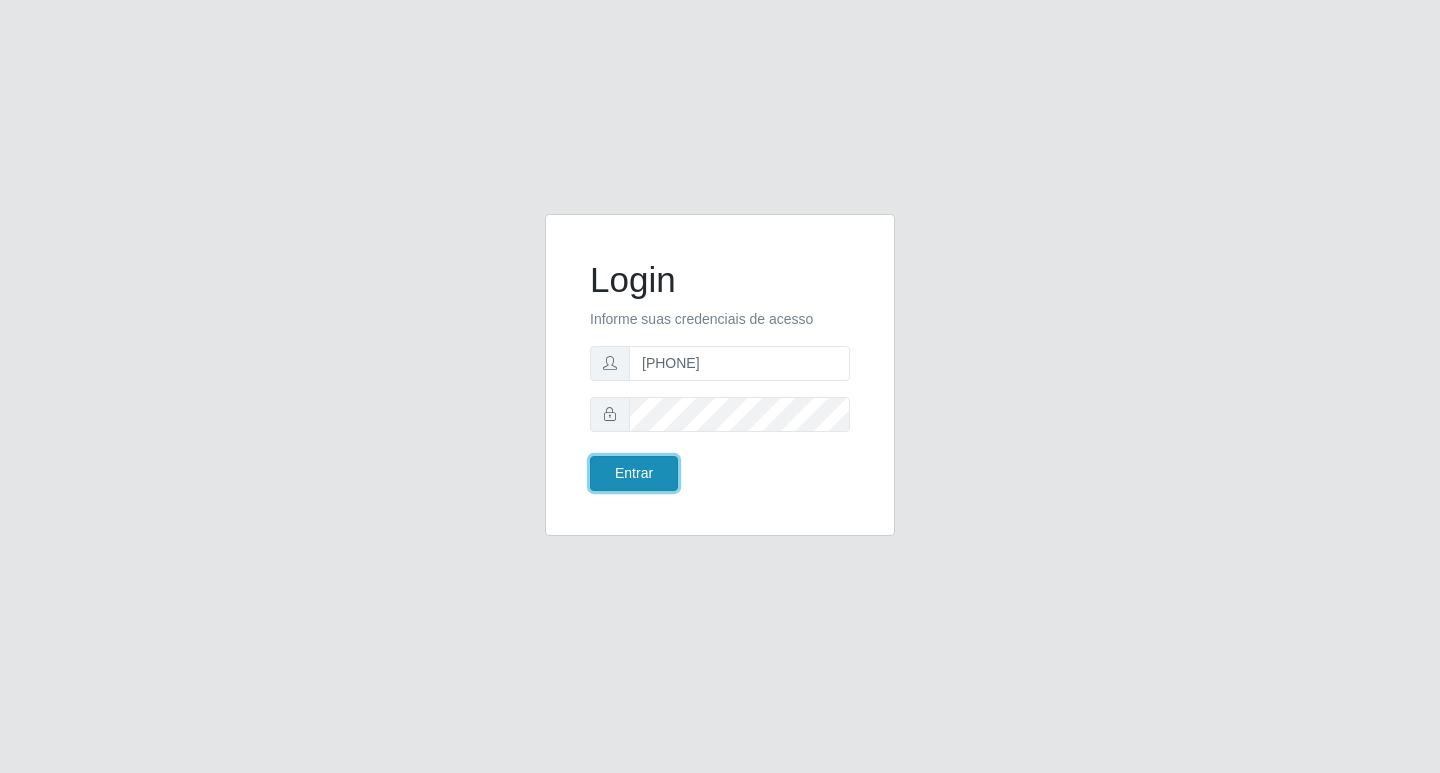 click on "Entrar" at bounding box center (634, 473) 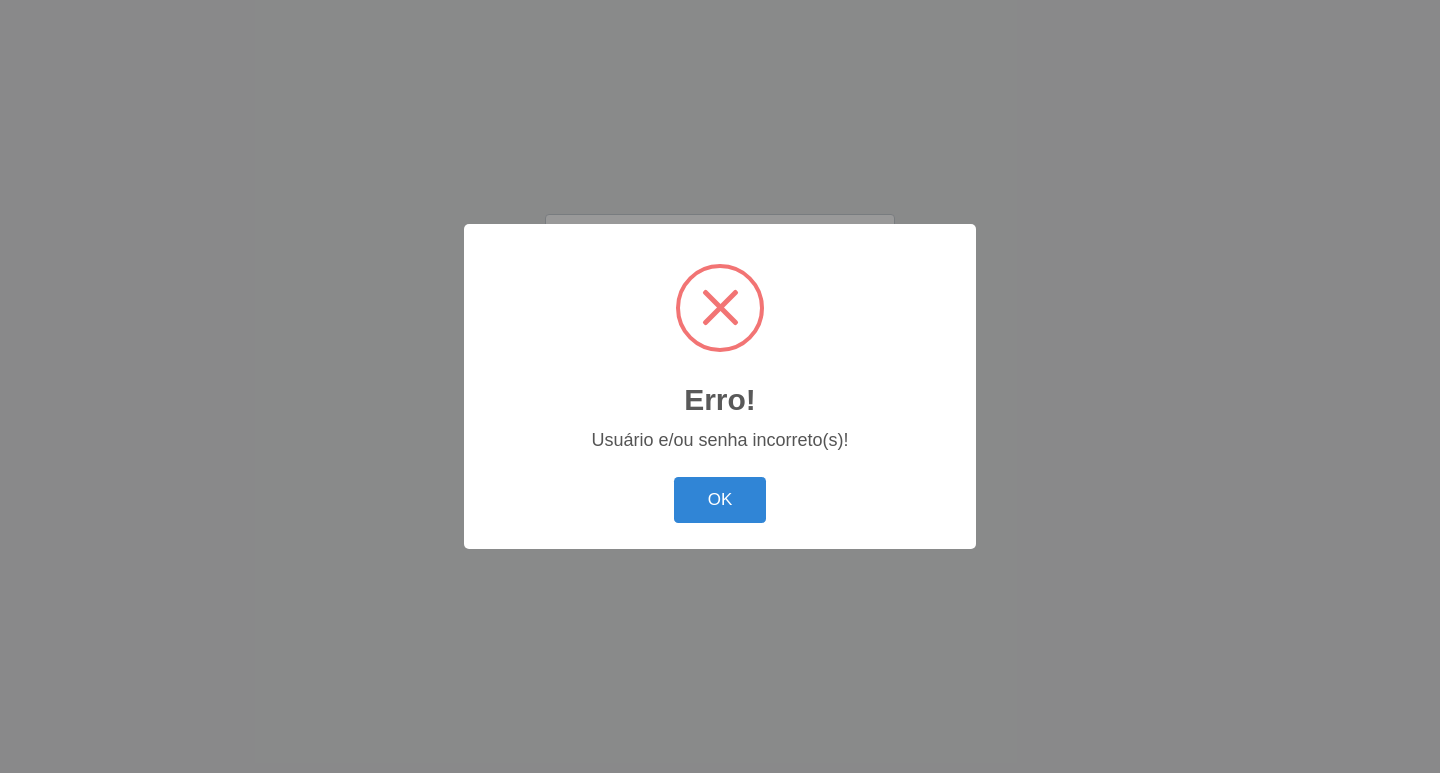 drag, startPoint x: 724, startPoint y: 503, endPoint x: 649, endPoint y: 381, distance: 143.20964 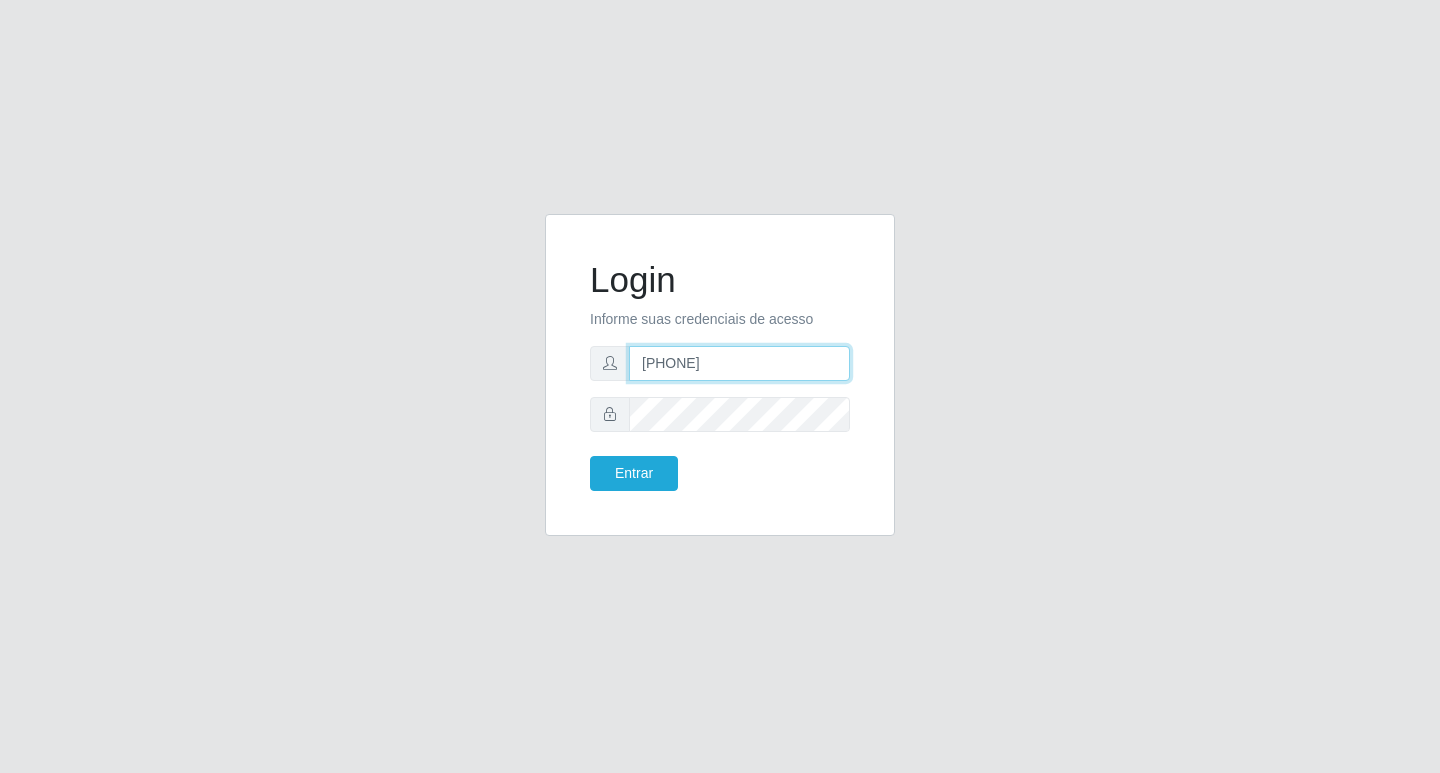 click on "[PHONE]" at bounding box center [739, 363] 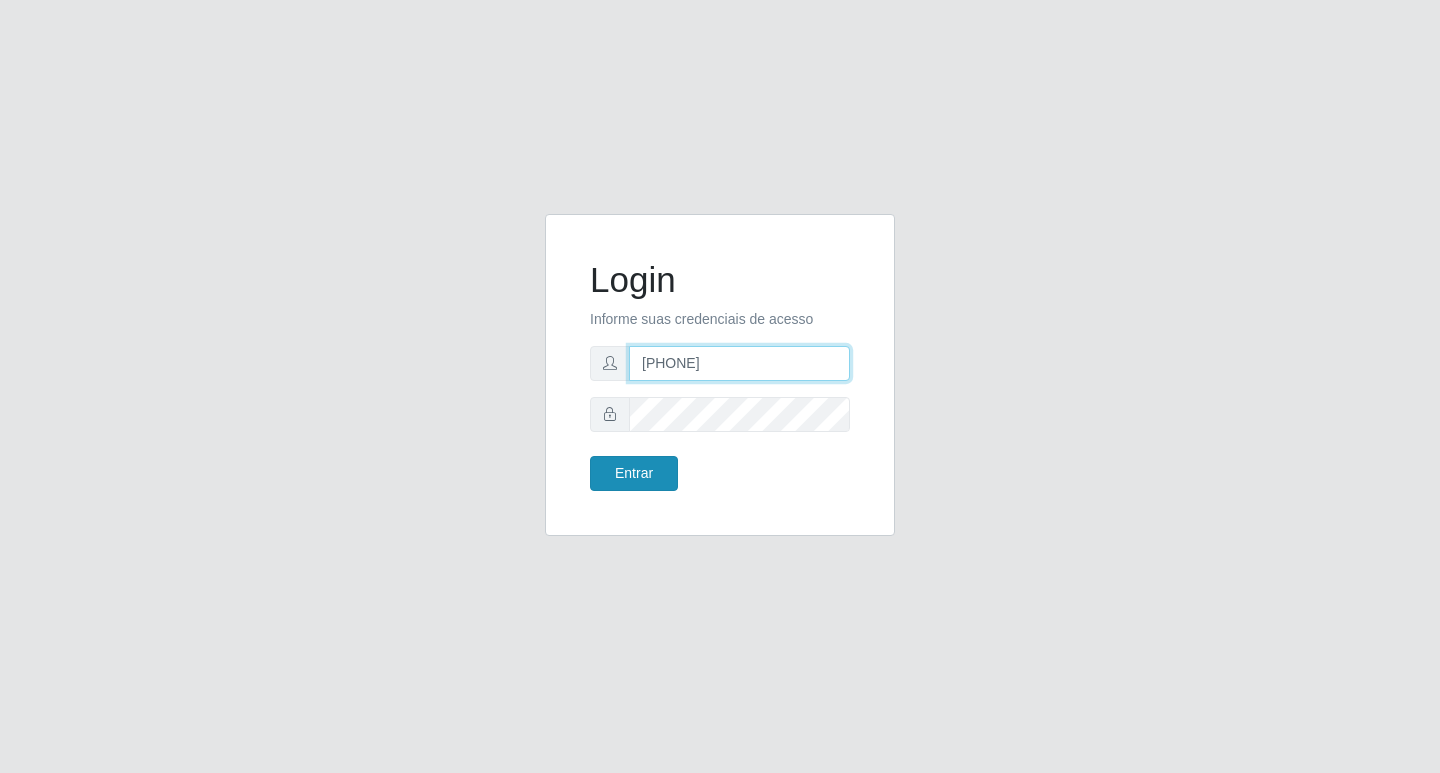 type on "[PHONE]" 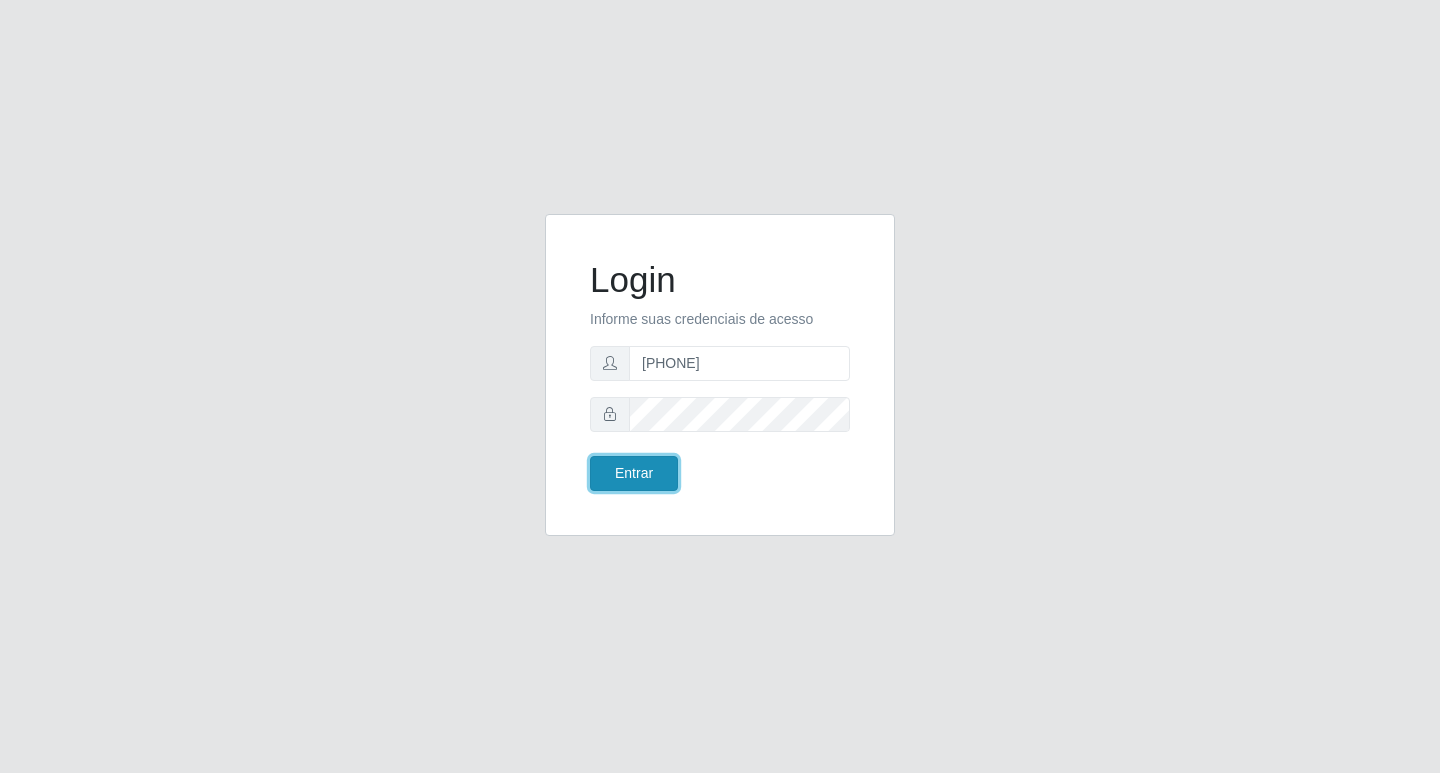 click on "Entrar" at bounding box center [634, 473] 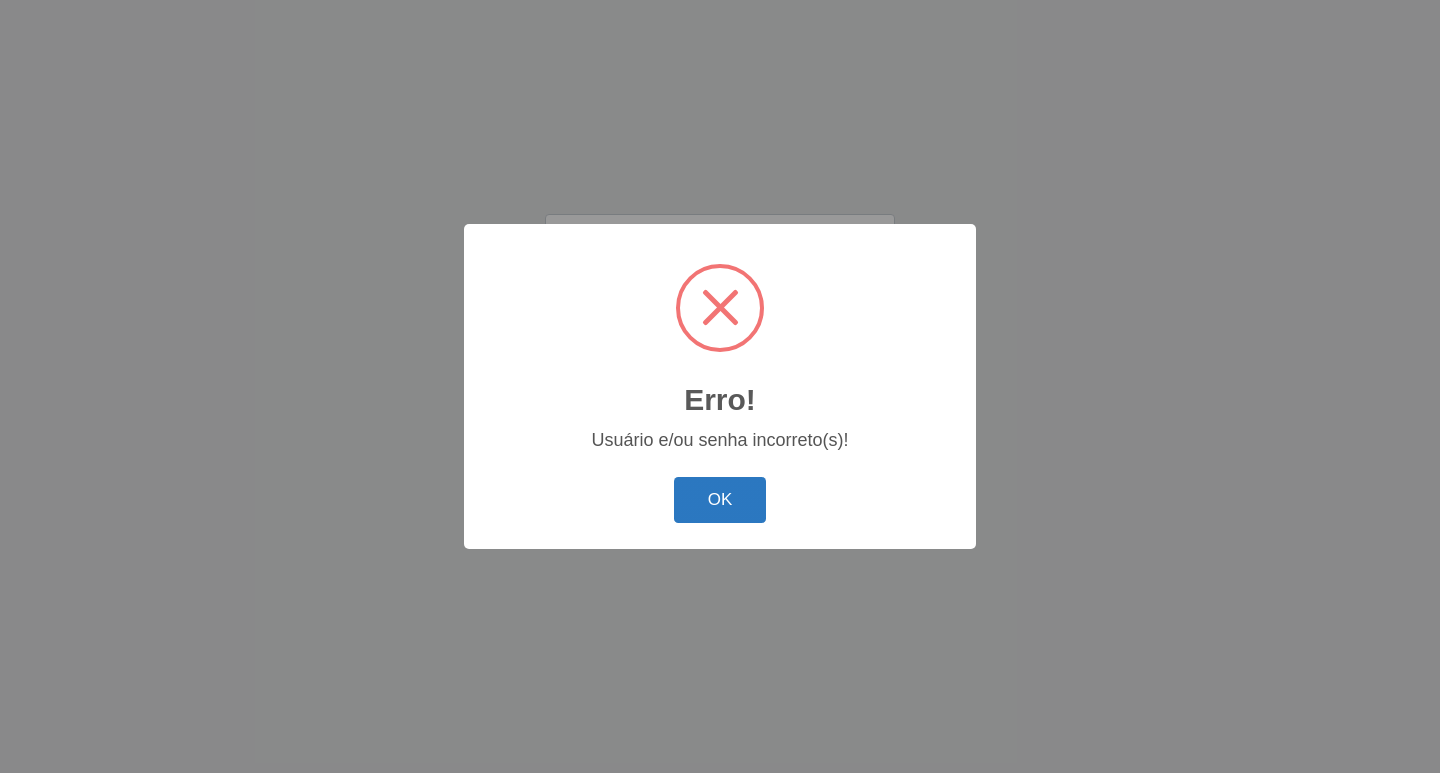 click on "OK" at bounding box center [720, 500] 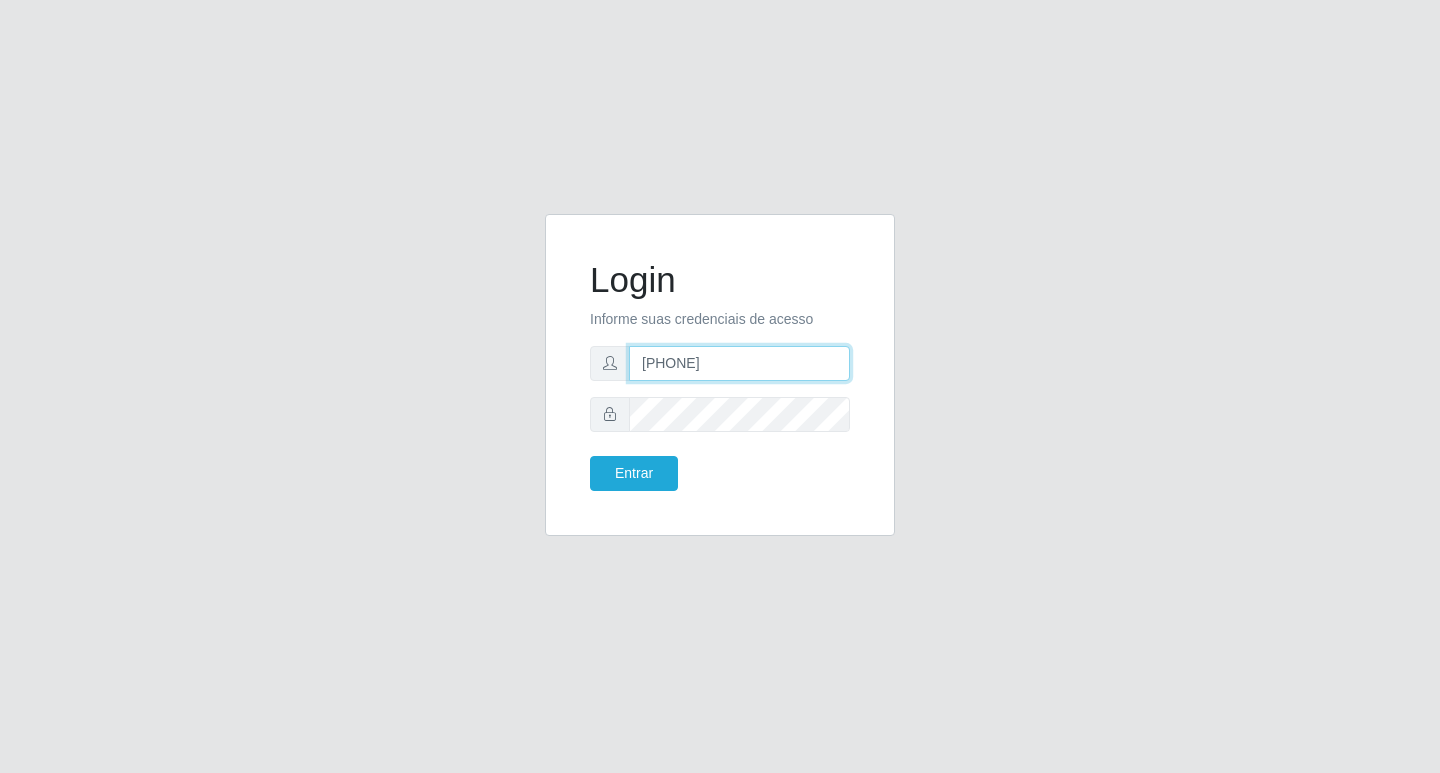 click on "[PHONE]" at bounding box center [739, 363] 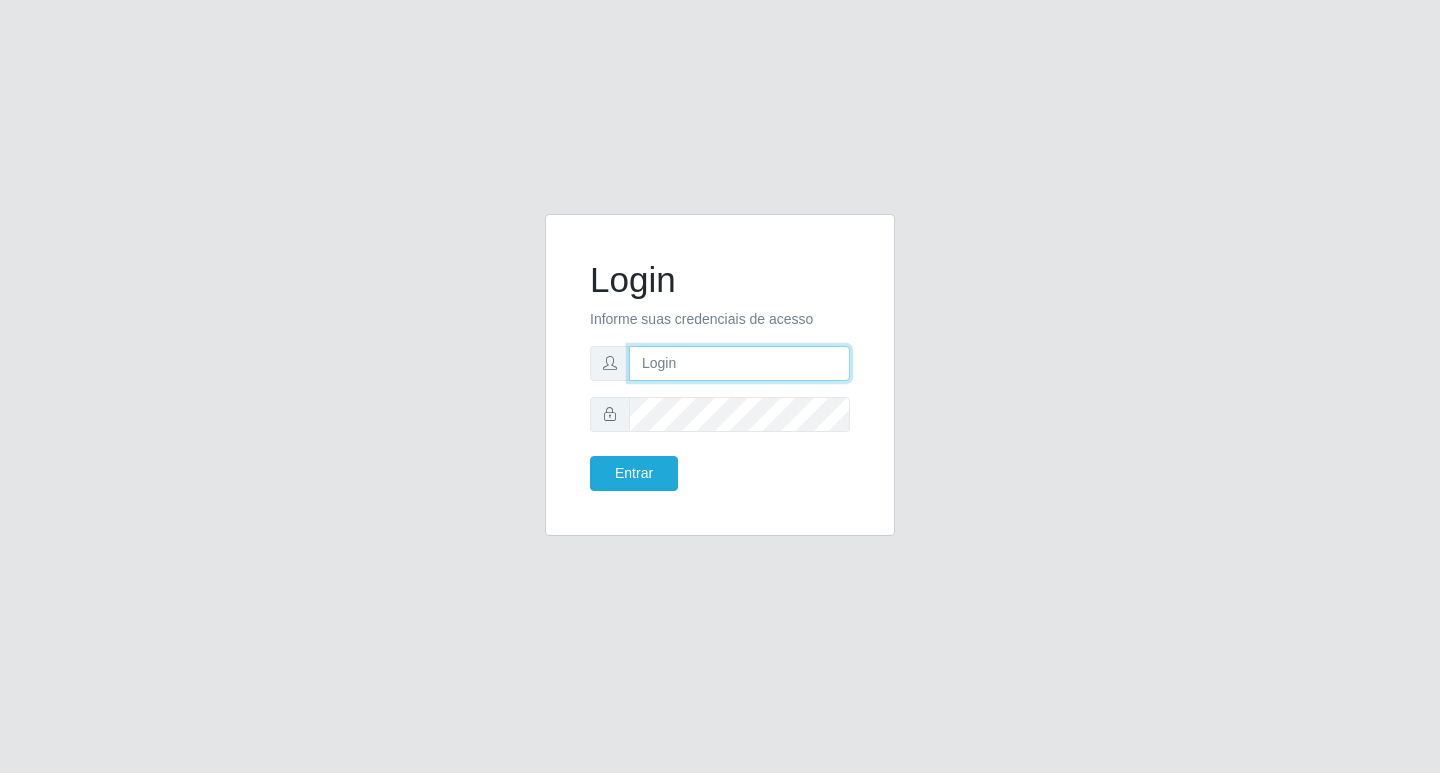click at bounding box center [739, 363] 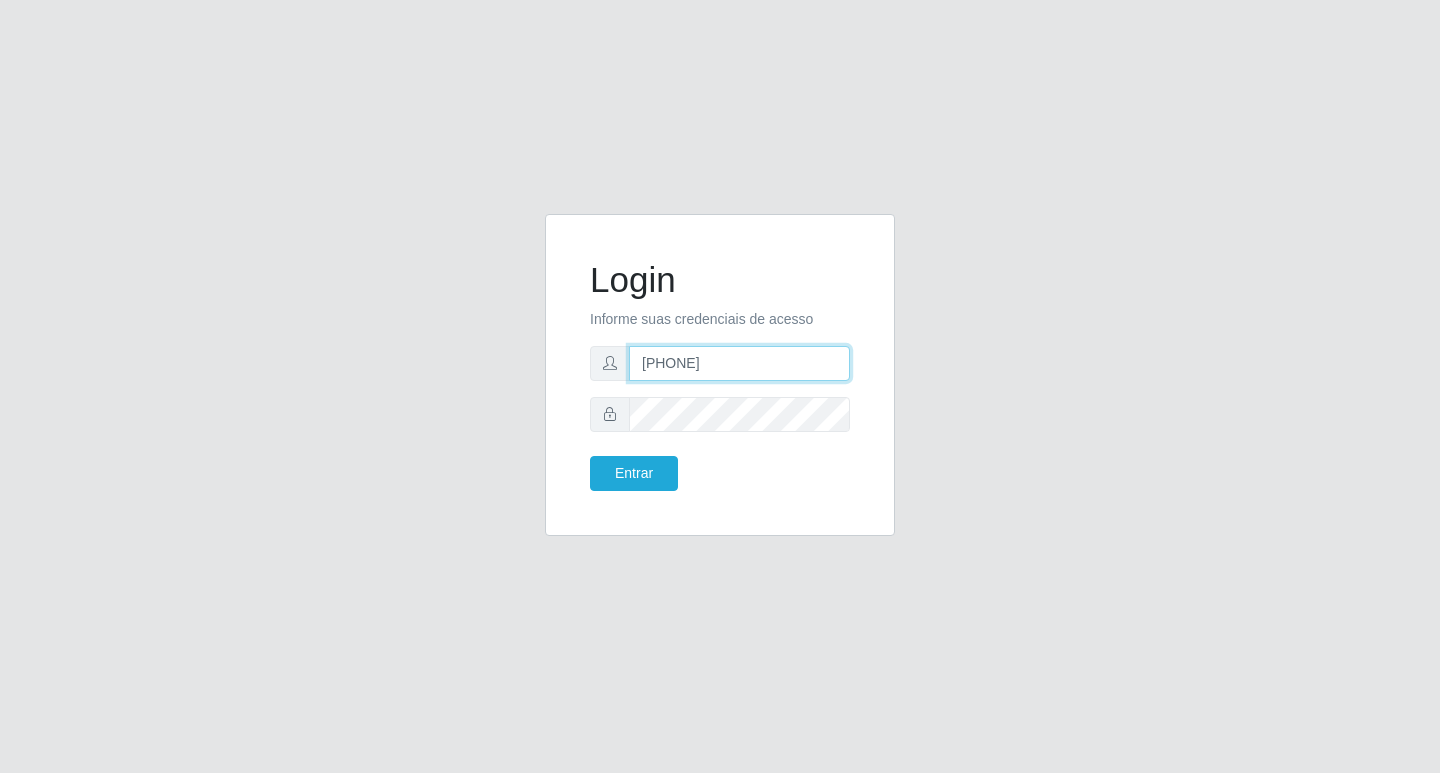 type on "[PHONE]" 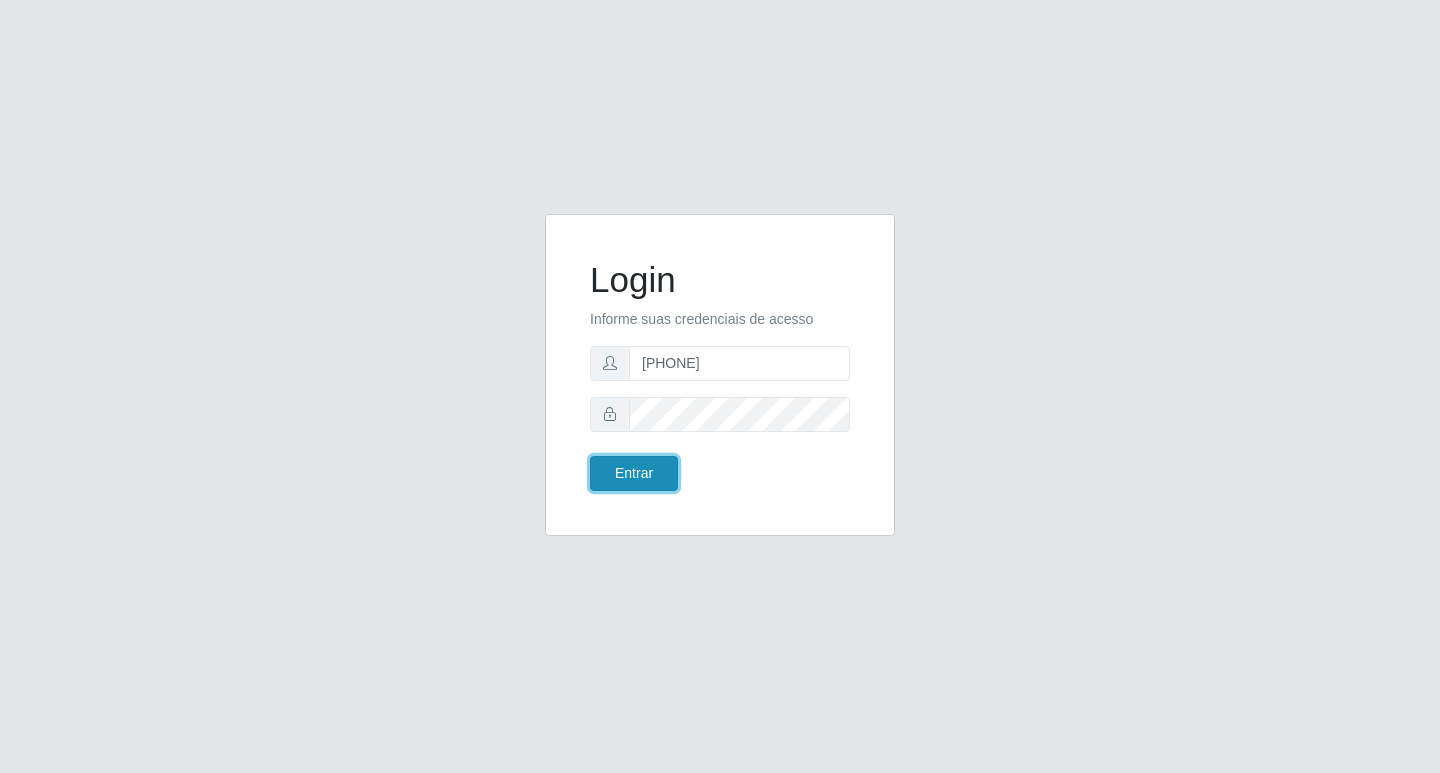 click on "Entrar" at bounding box center [634, 473] 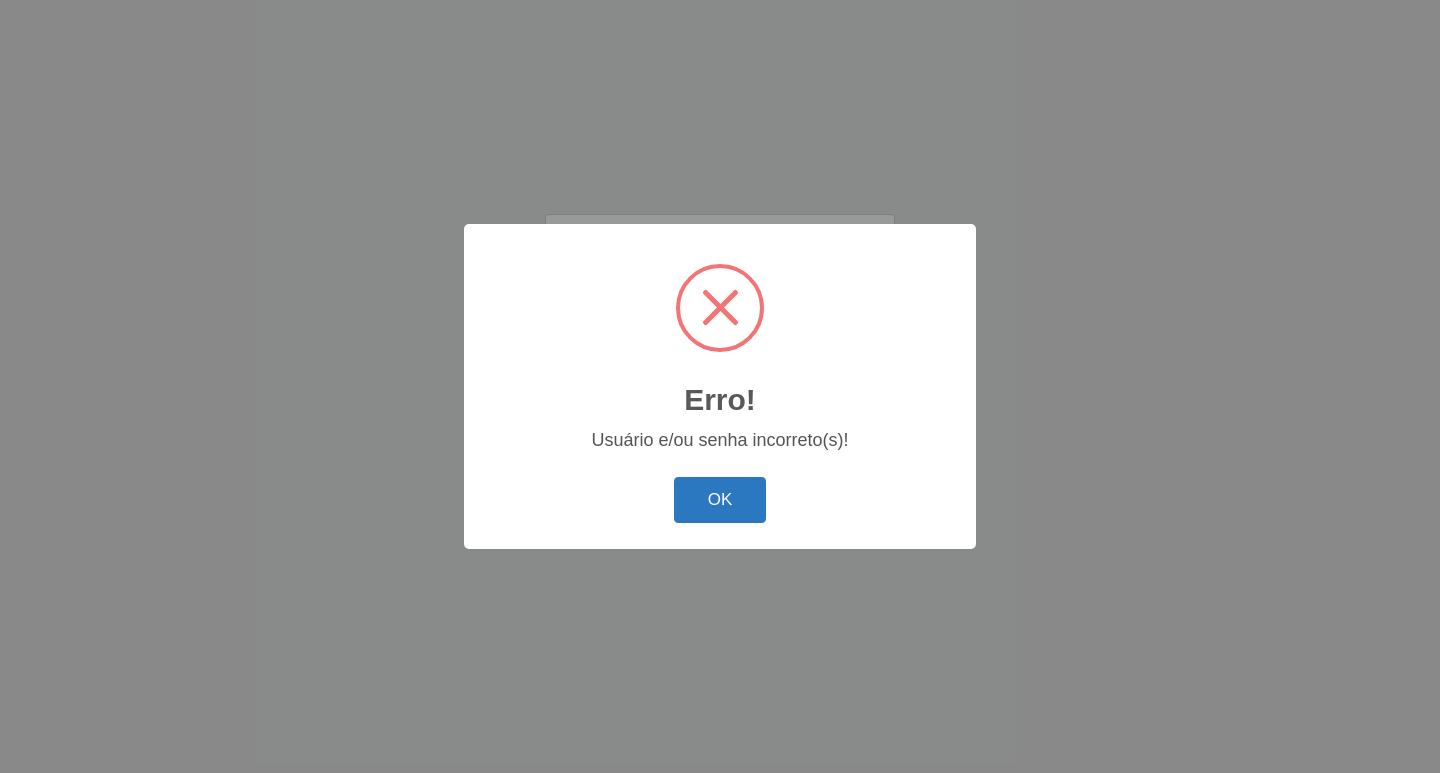click on "OK" at bounding box center (720, 500) 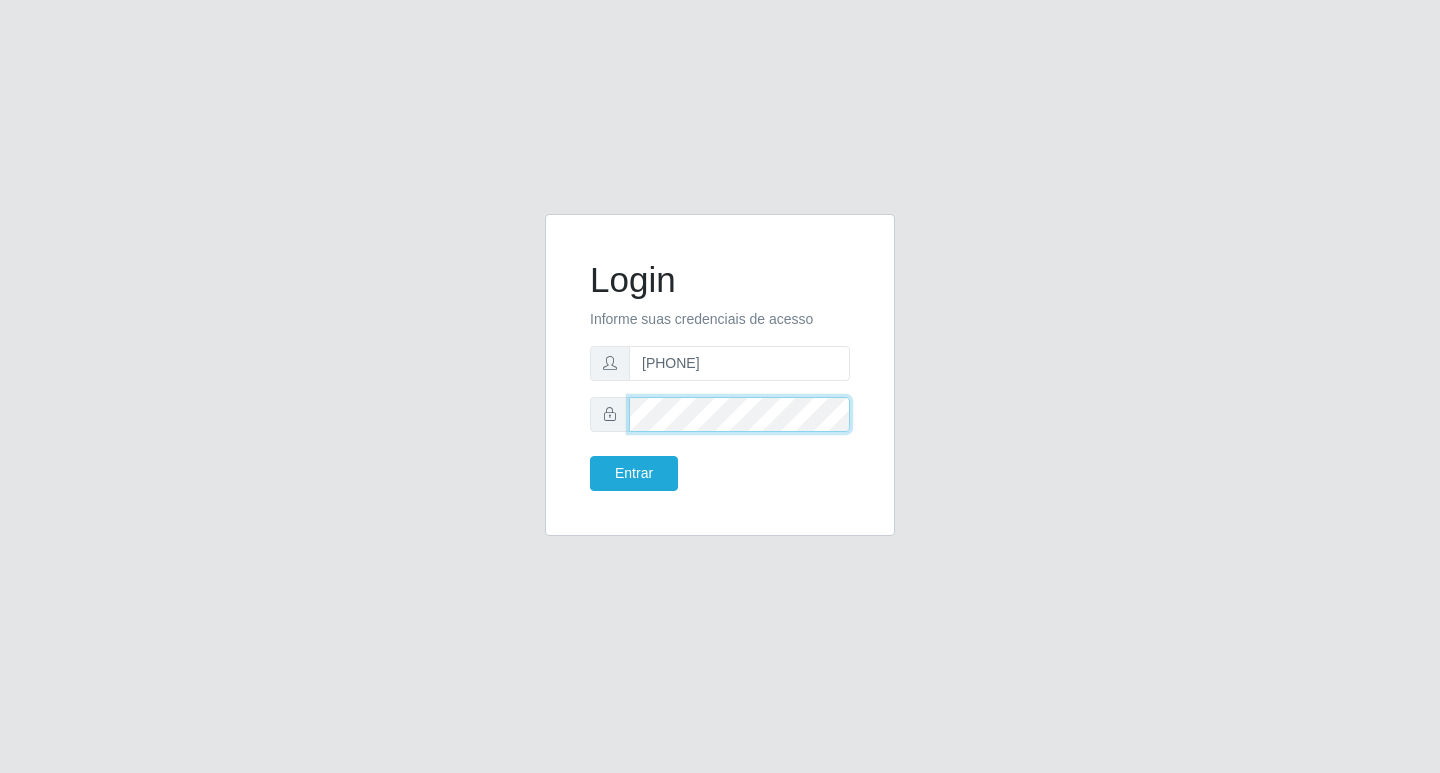 click on "Login Informe suas credenciais de acesso [PHONE] Entrar" at bounding box center [720, 375] 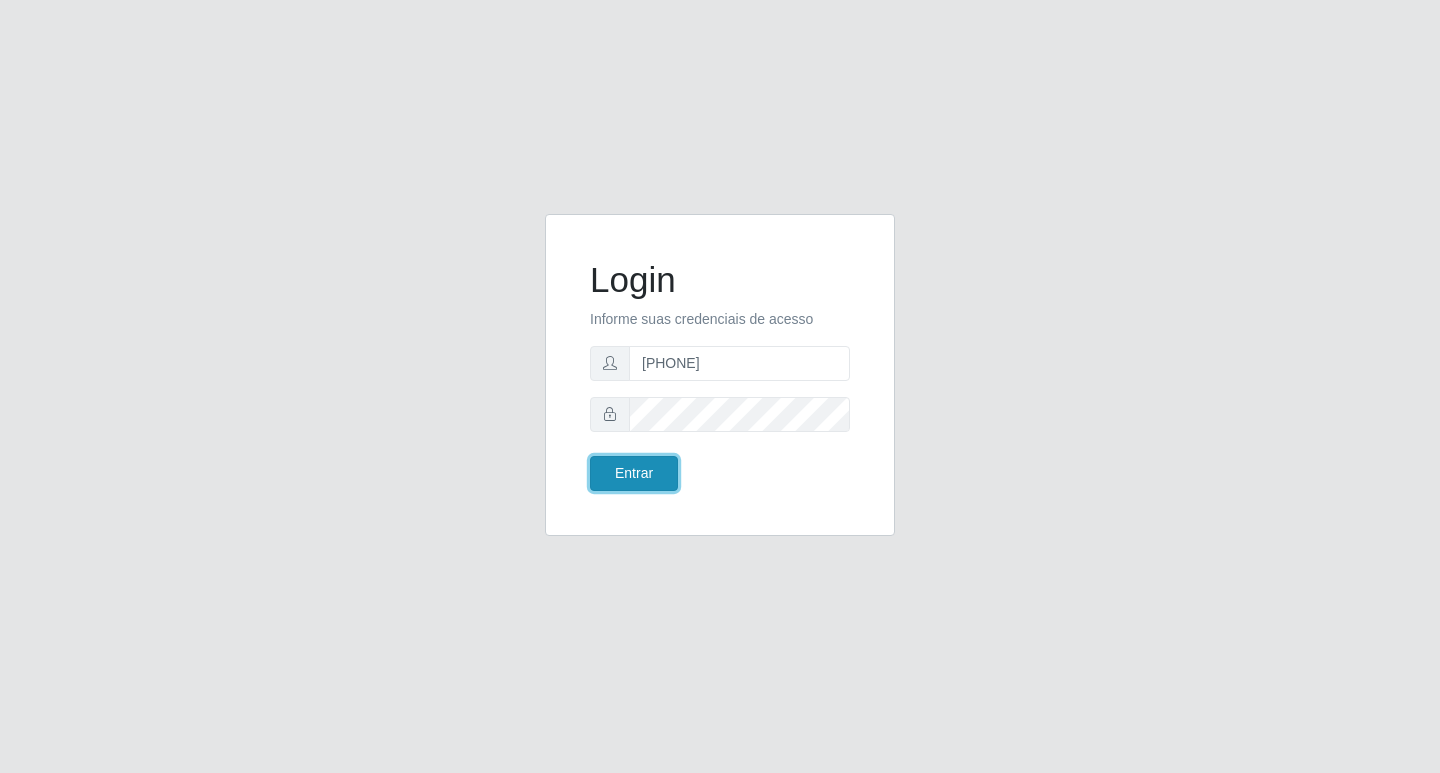 click on "Entrar" at bounding box center (634, 473) 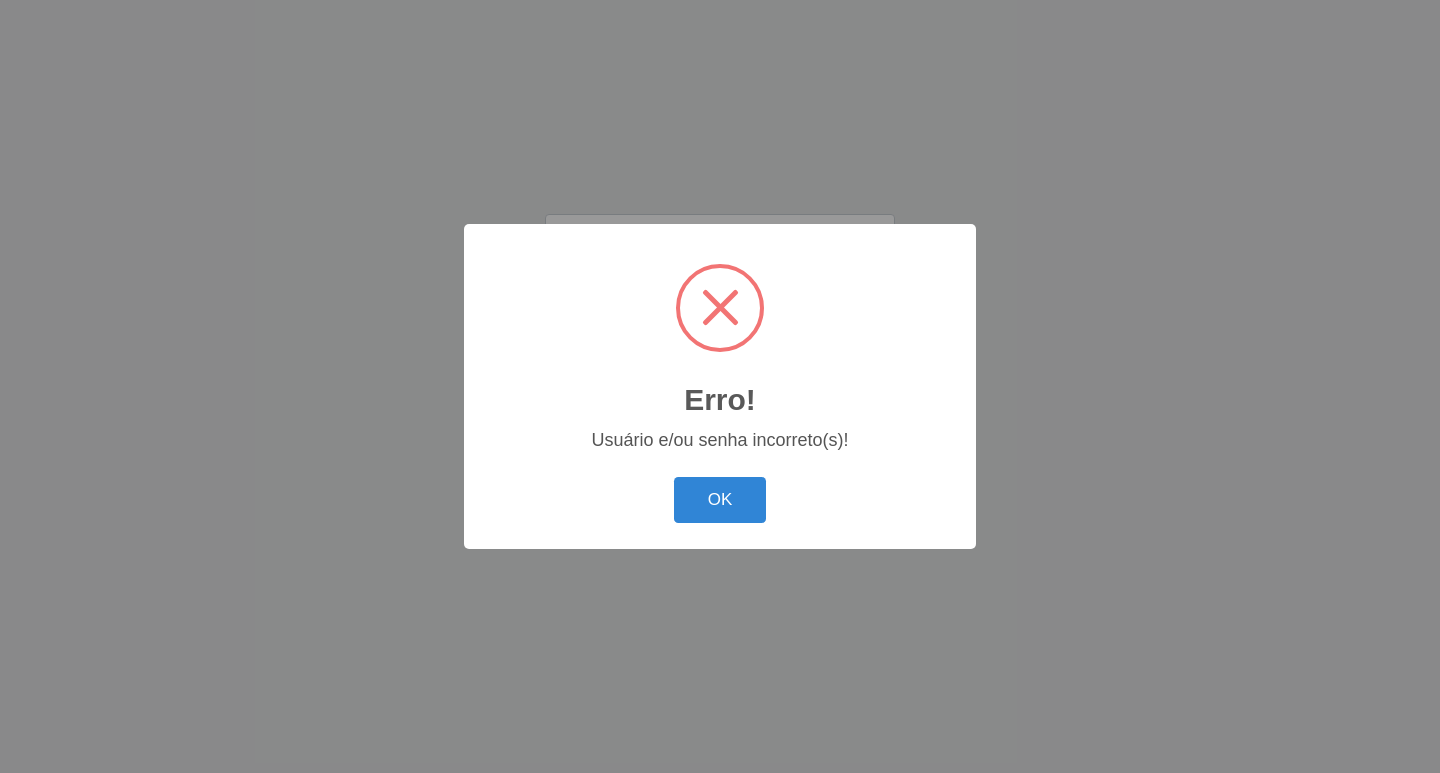 drag, startPoint x: 696, startPoint y: 486, endPoint x: 648, endPoint y: 453, distance: 58.249462 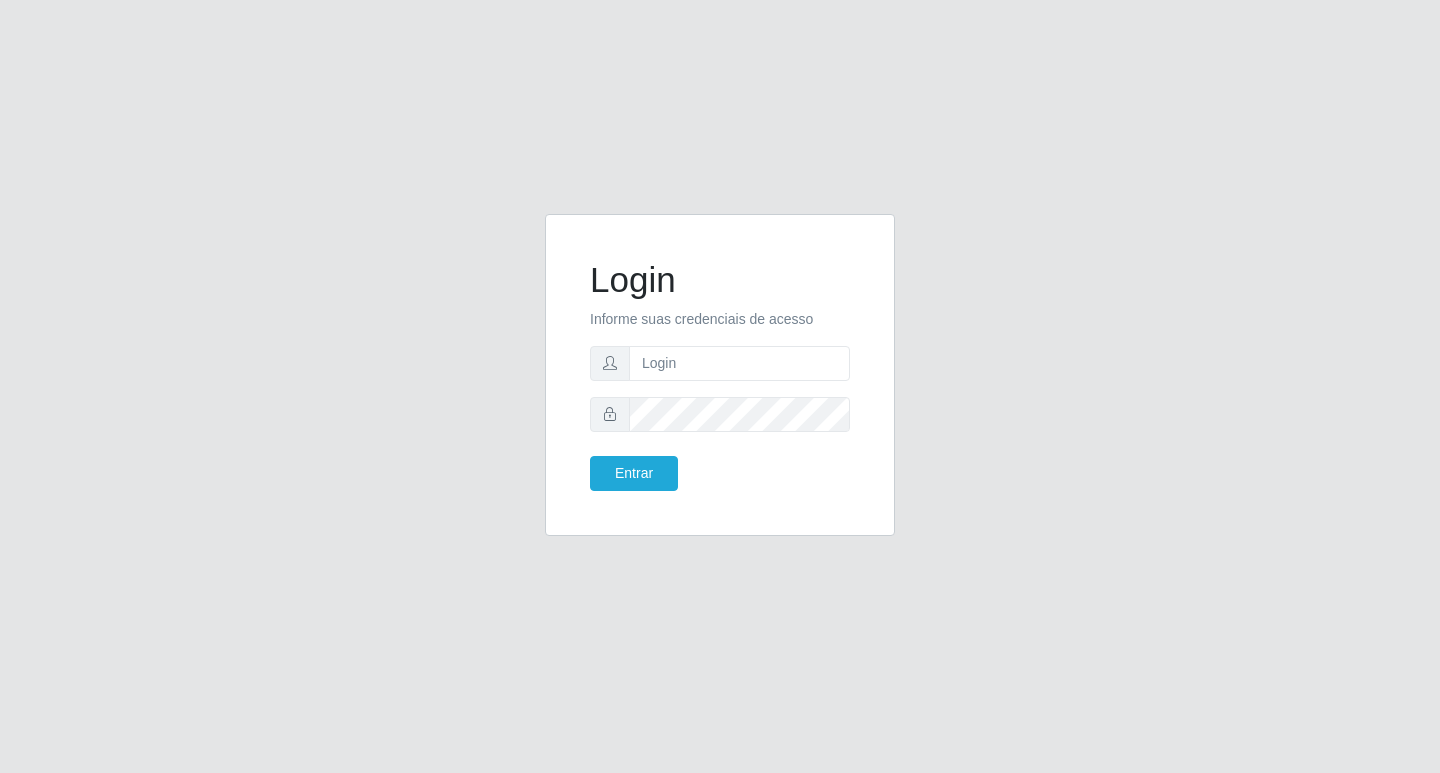 scroll, scrollTop: 0, scrollLeft: 0, axis: both 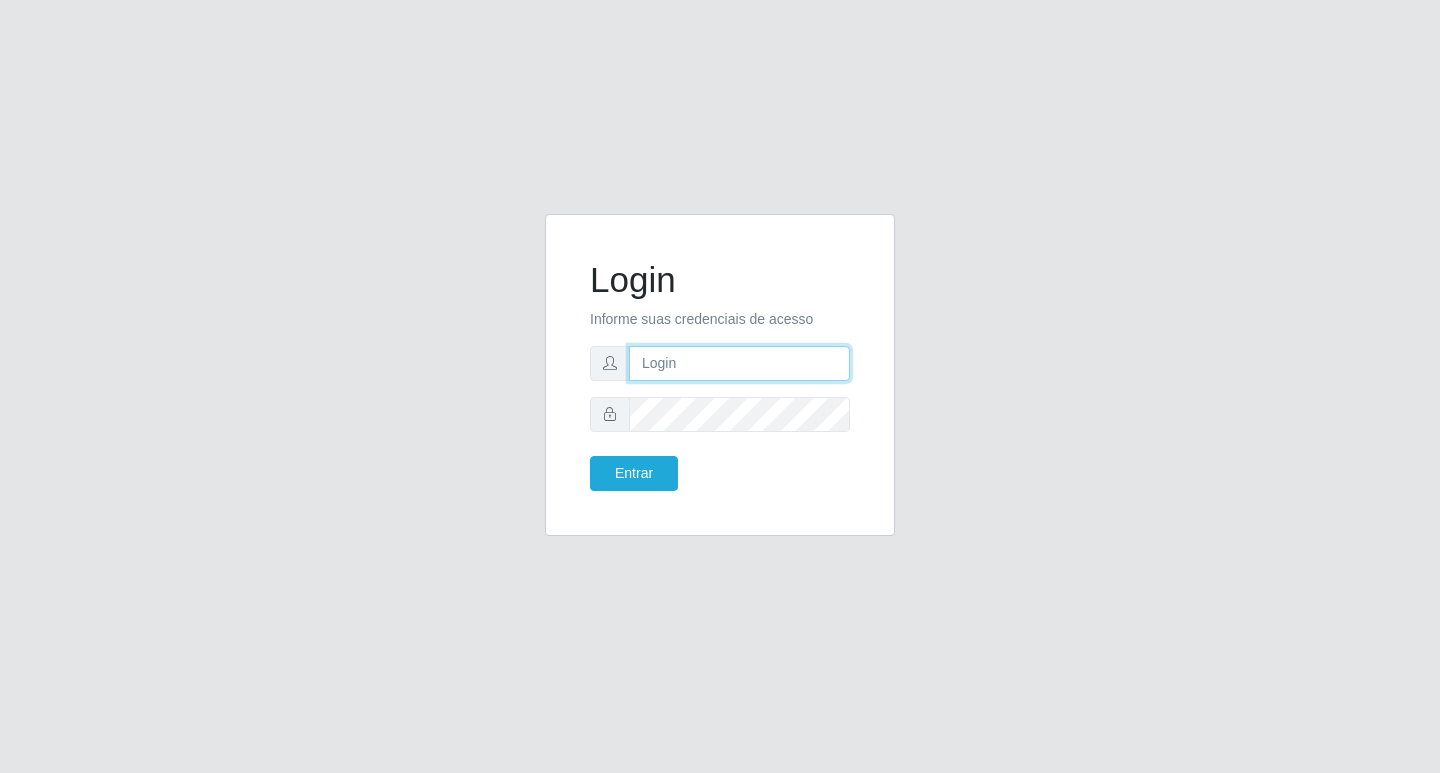 click at bounding box center [739, 363] 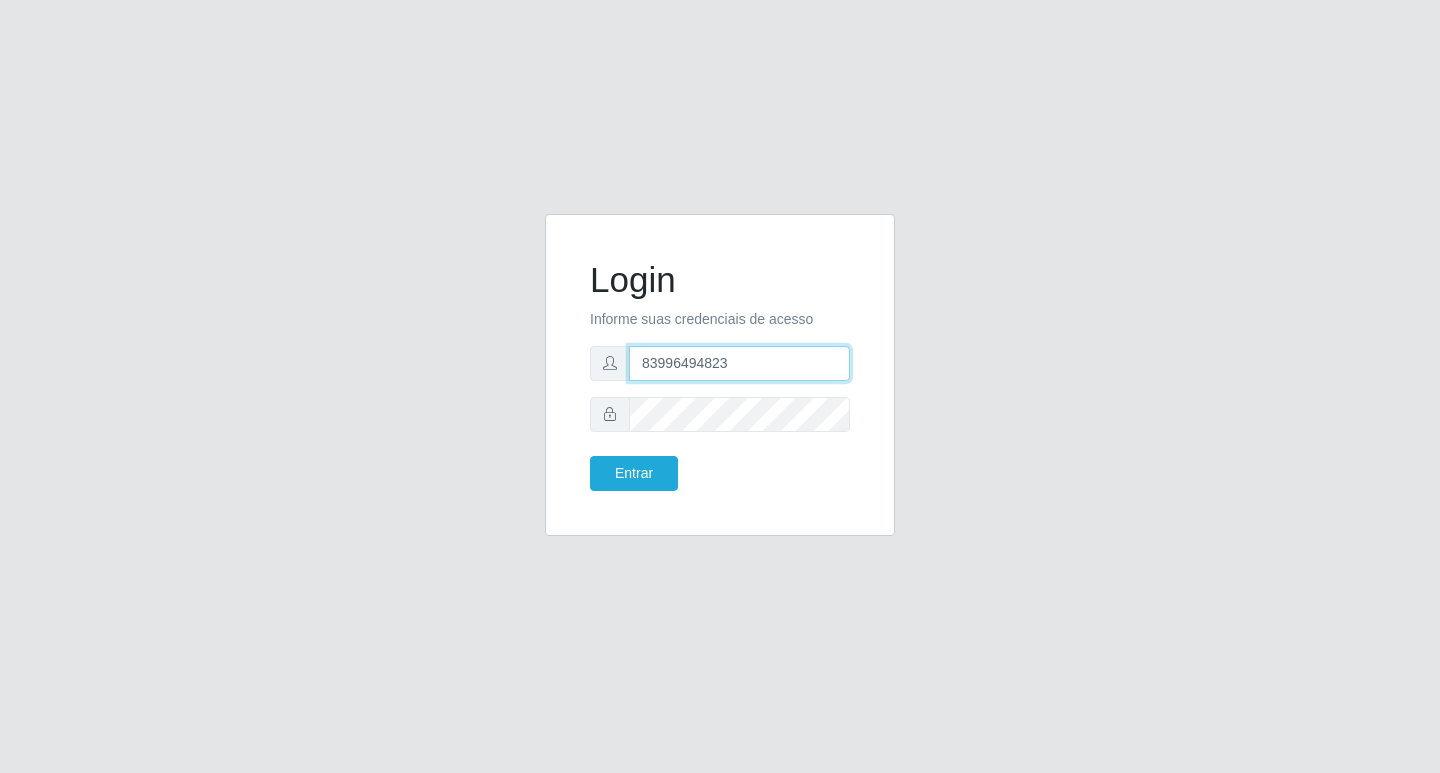 type on "[PHONE]" 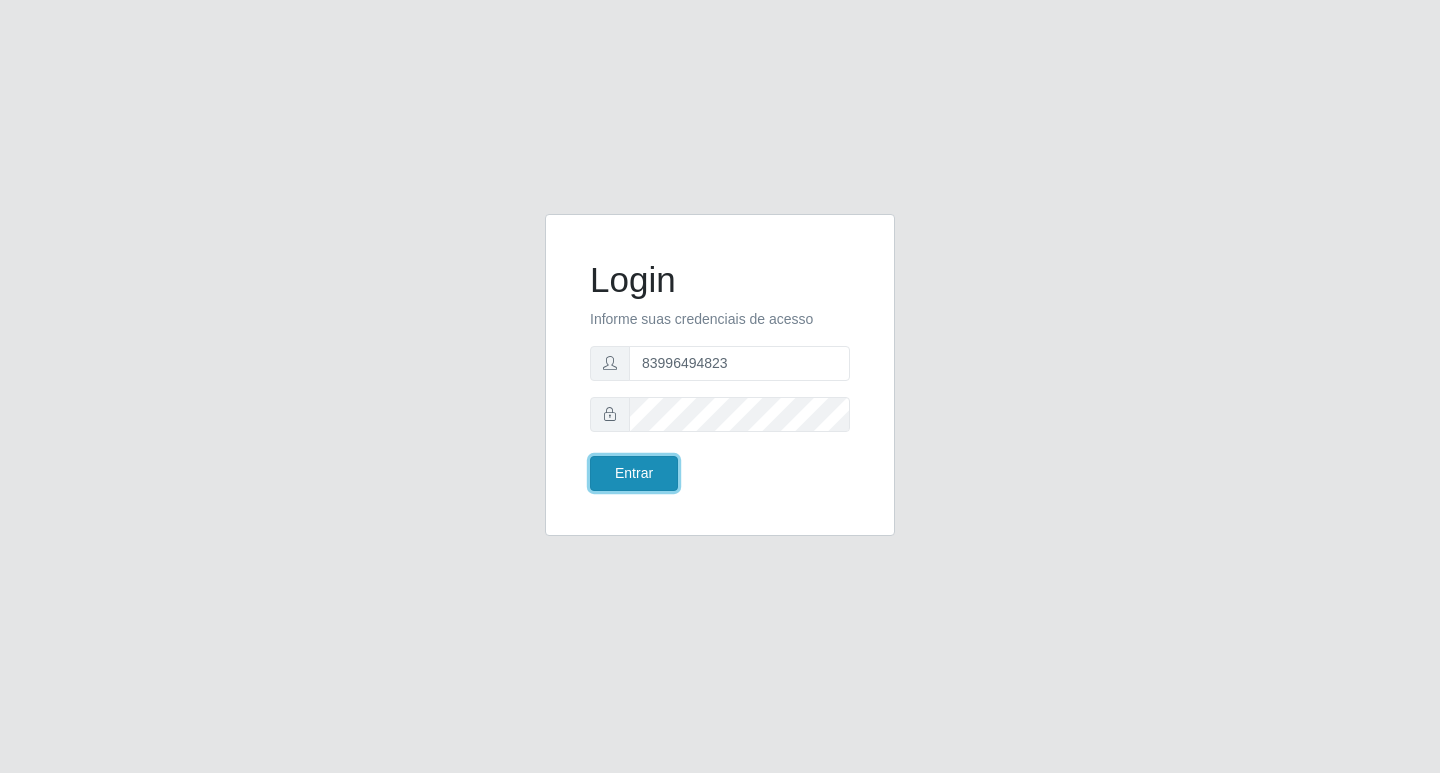 click on "Entrar" at bounding box center (634, 473) 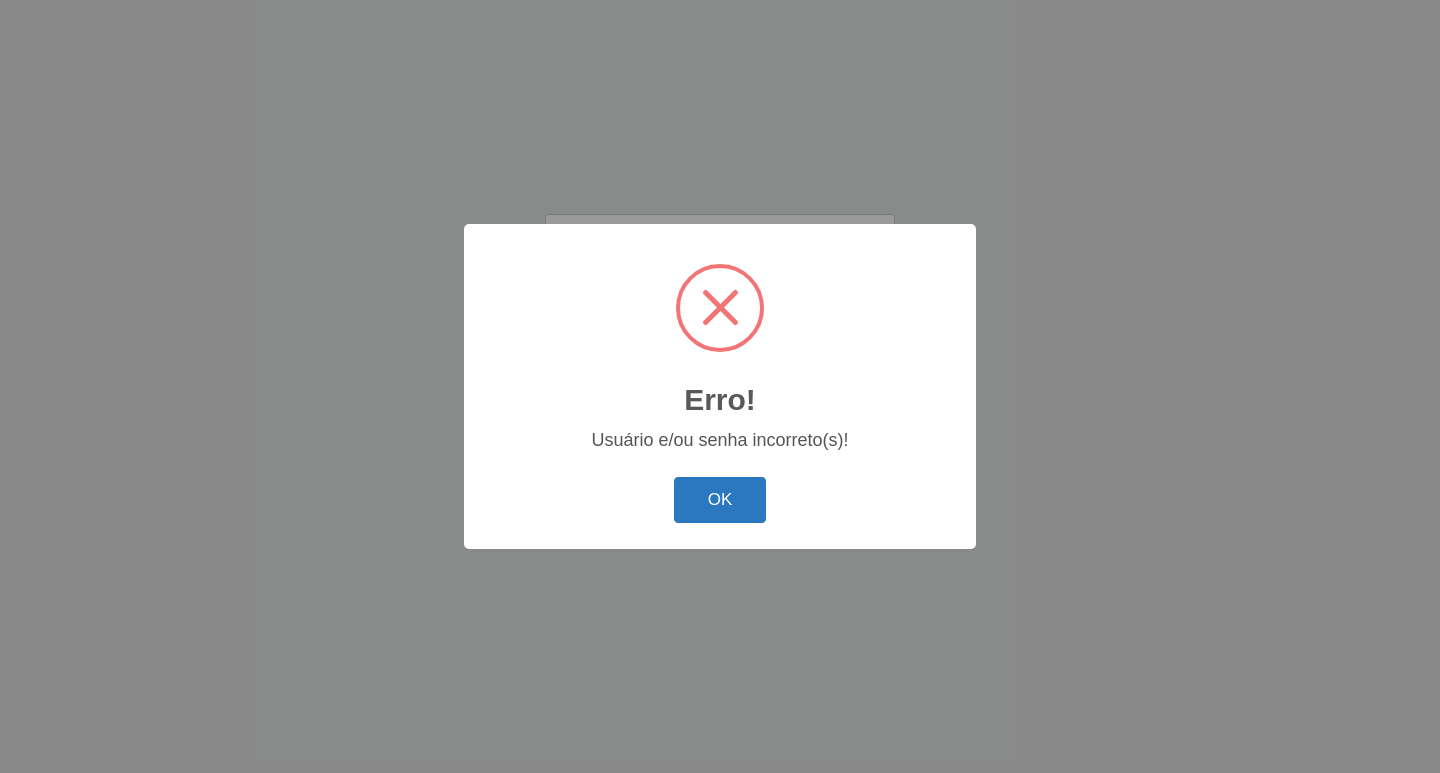 click on "OK" at bounding box center [720, 500] 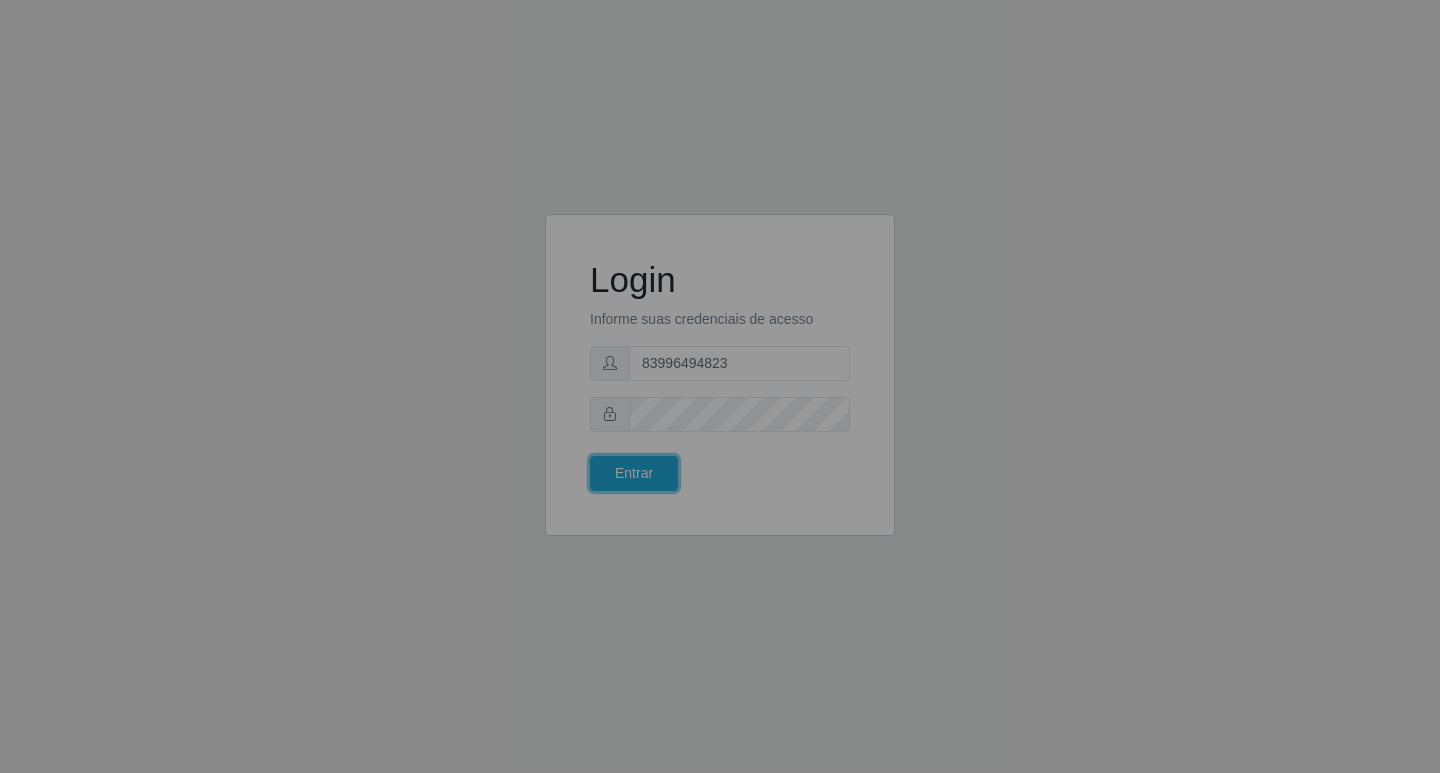 click on "Login Informe suas credenciais de acesso [PHONE] Entrar" at bounding box center (720, 375) 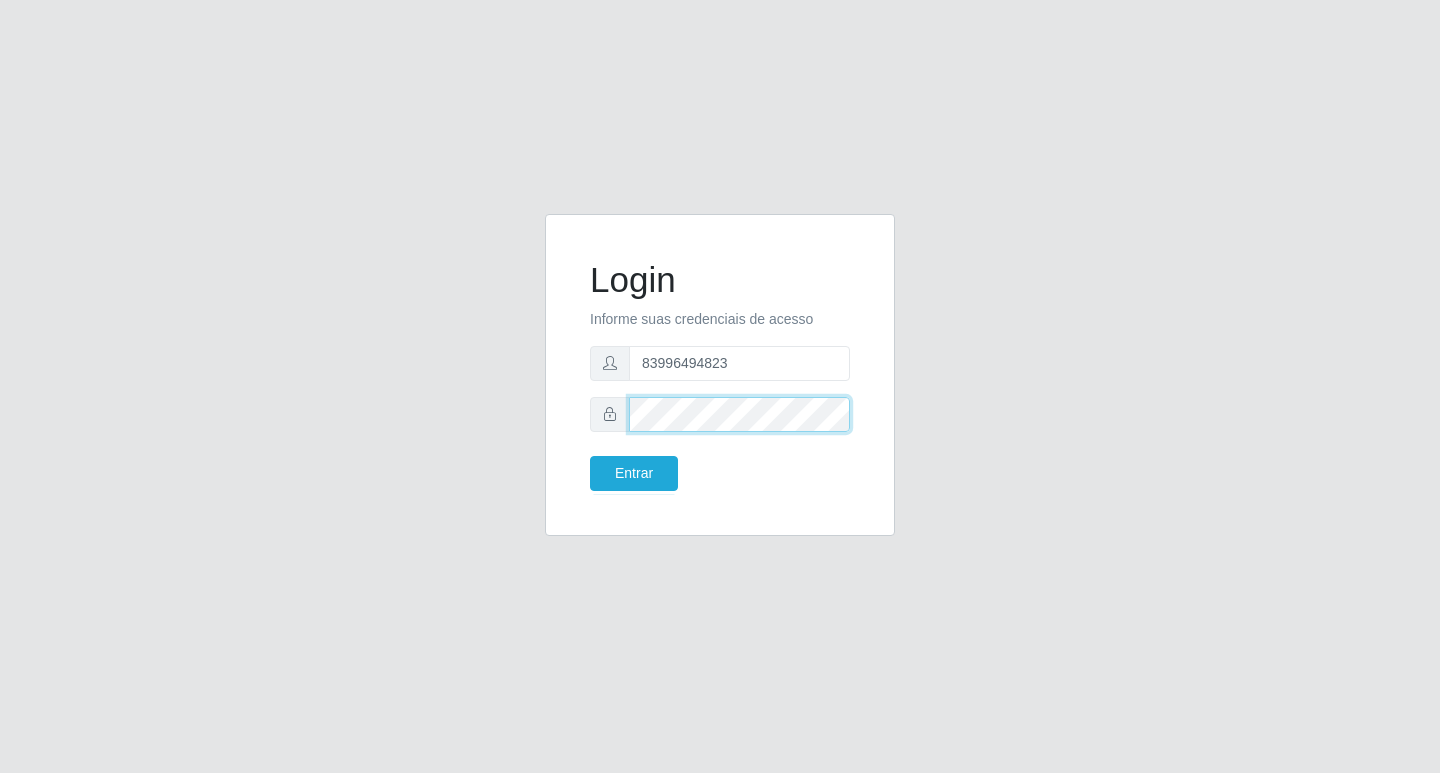 click on "Login Informe suas credenciais de acesso [PHONE] Entrar" at bounding box center [720, 375] 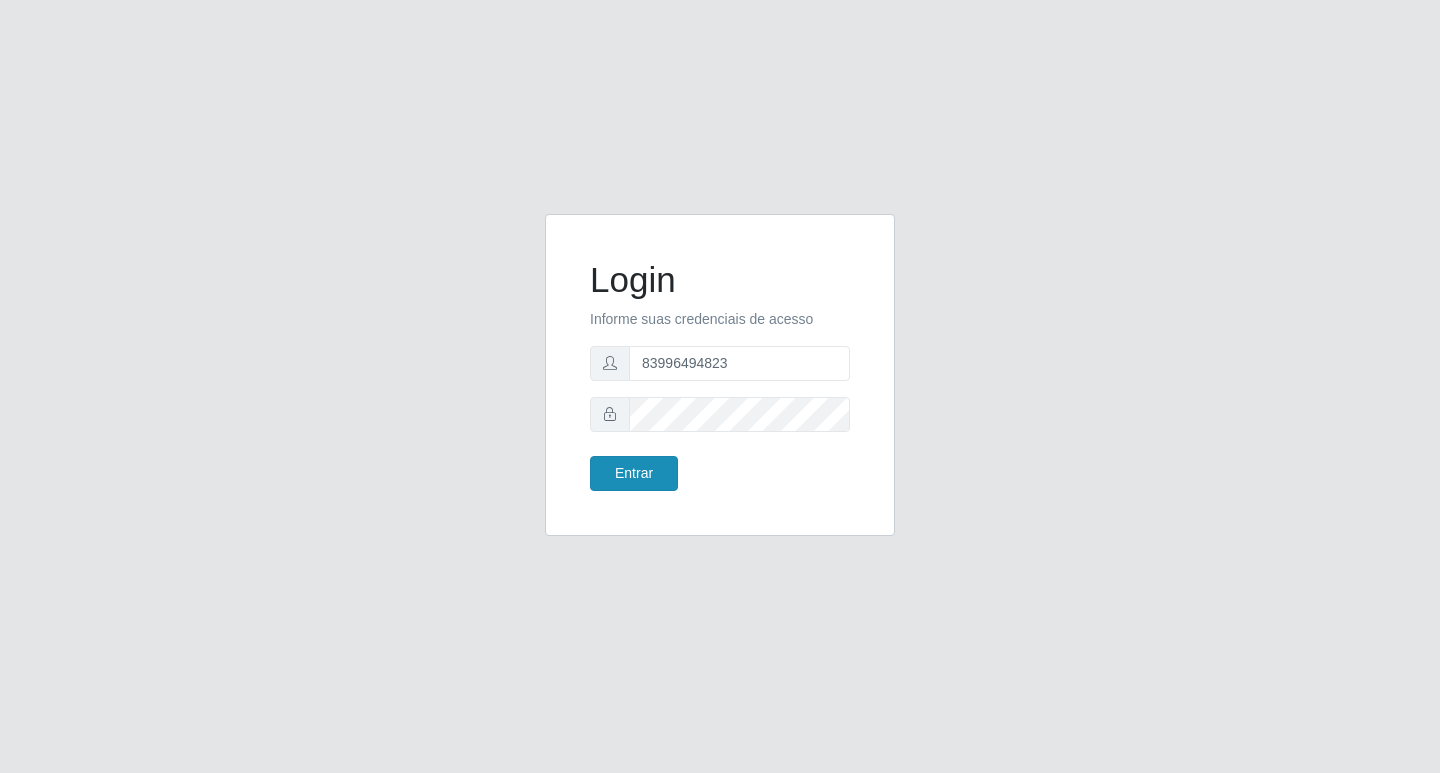 drag, startPoint x: 672, startPoint y: 492, endPoint x: 662, endPoint y: 482, distance: 14.142136 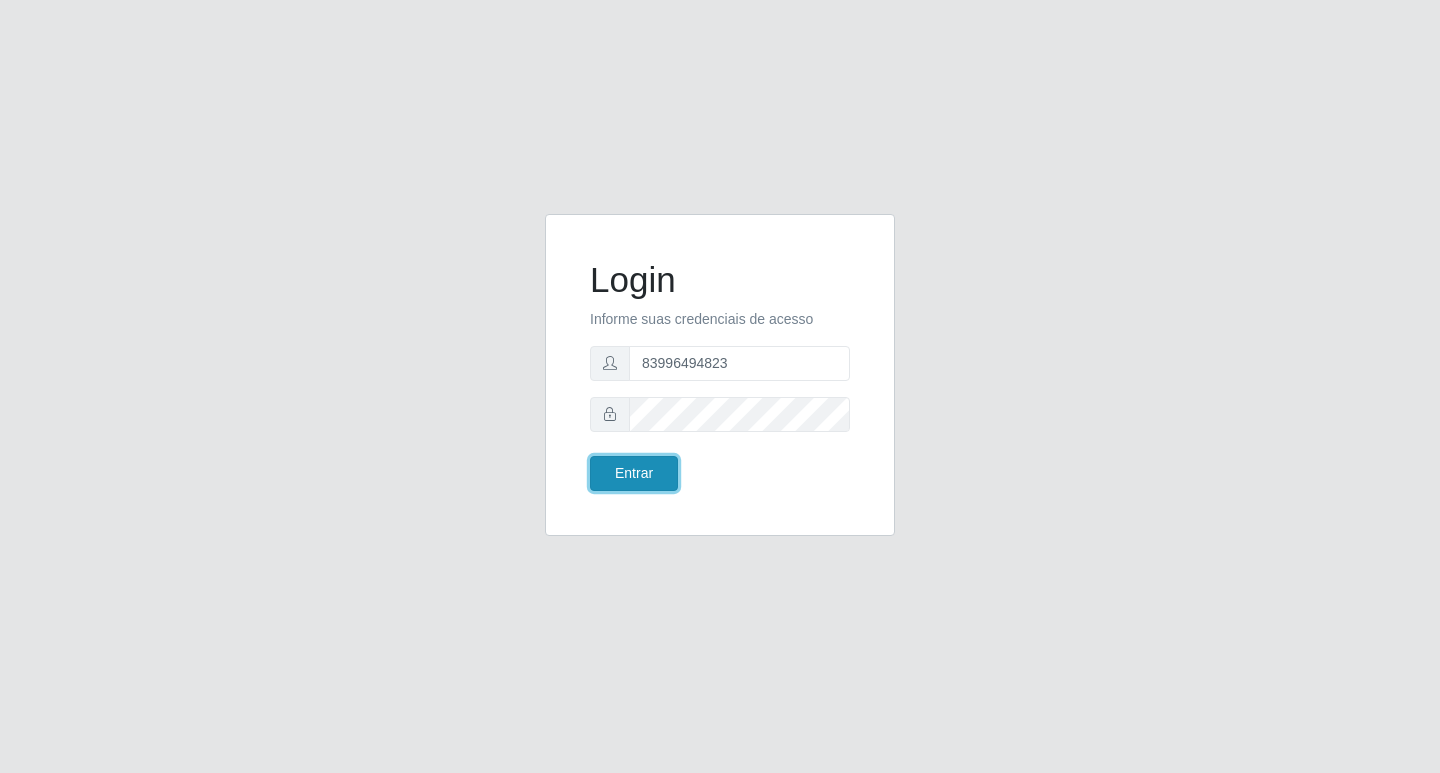 click on "Entrar" at bounding box center [634, 473] 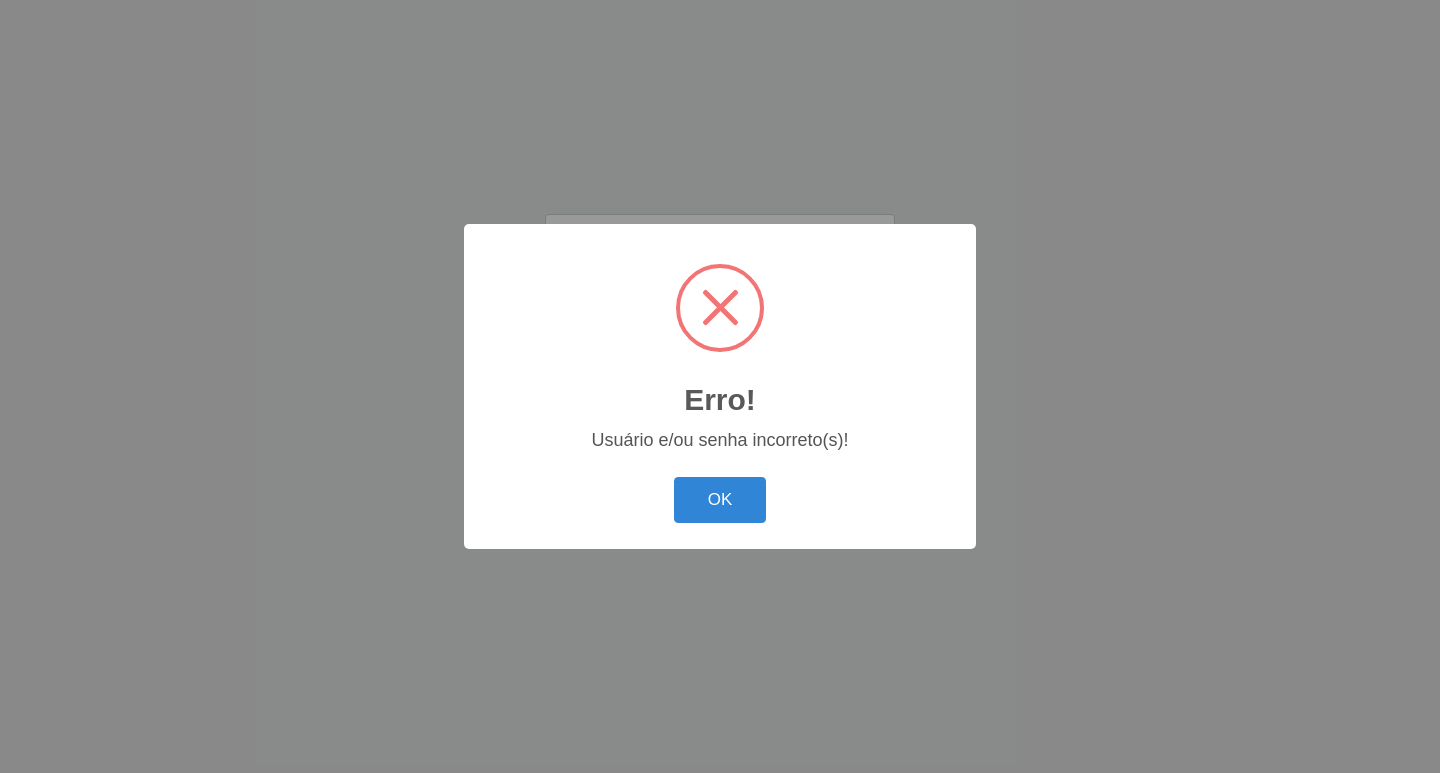 click on "Erro! × Usuário e/ou senha incorreto(s)! OK Cancel" at bounding box center [720, 386] 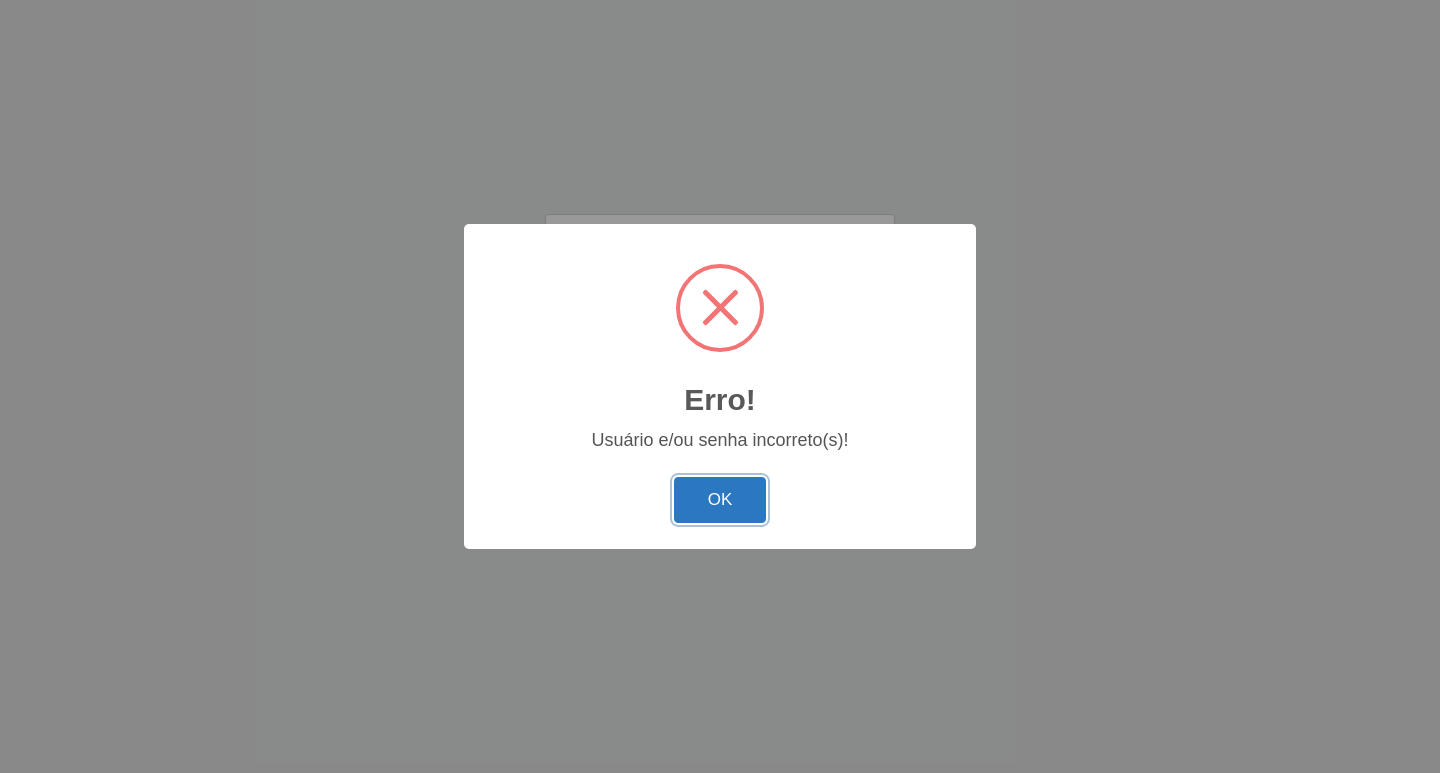 click on "OK" at bounding box center [720, 500] 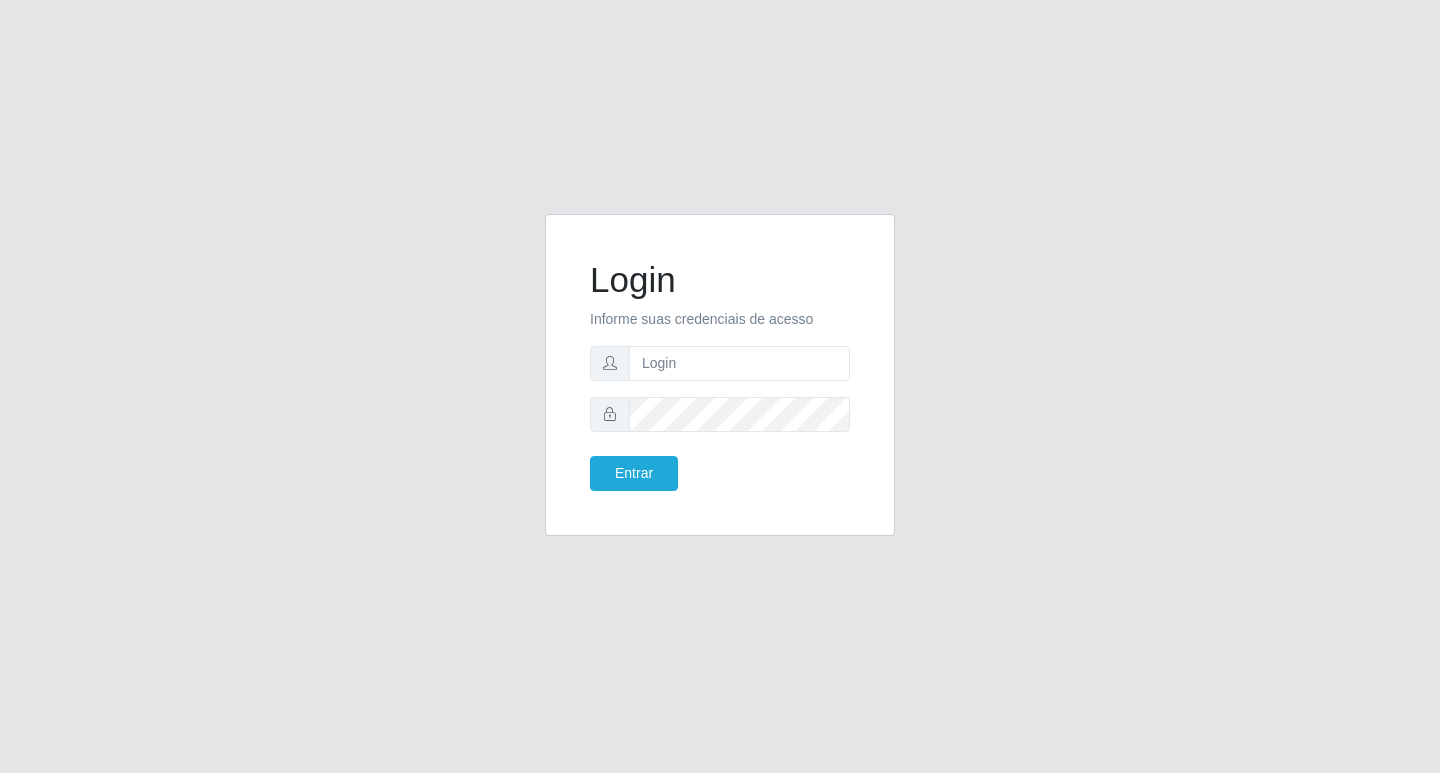 scroll, scrollTop: 0, scrollLeft: 0, axis: both 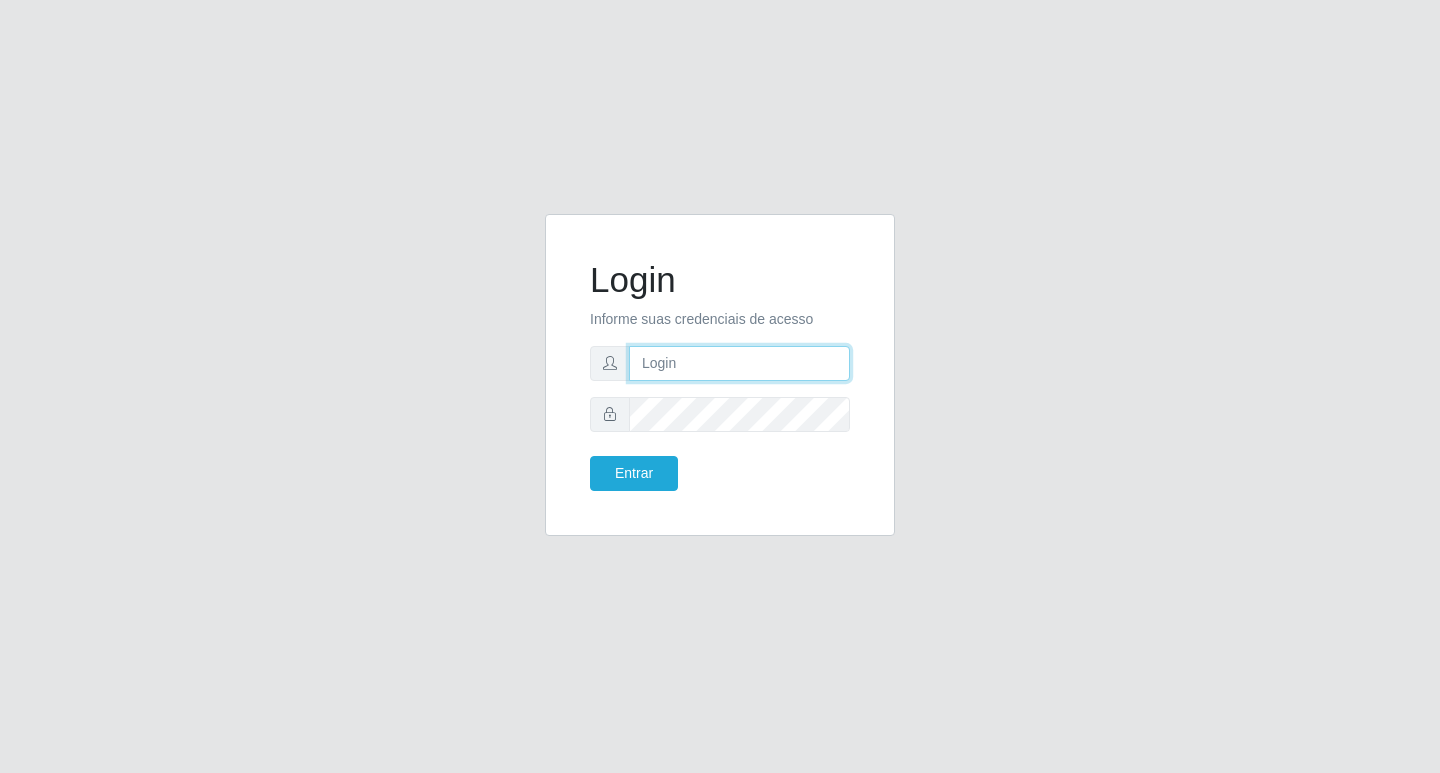 click at bounding box center [739, 363] 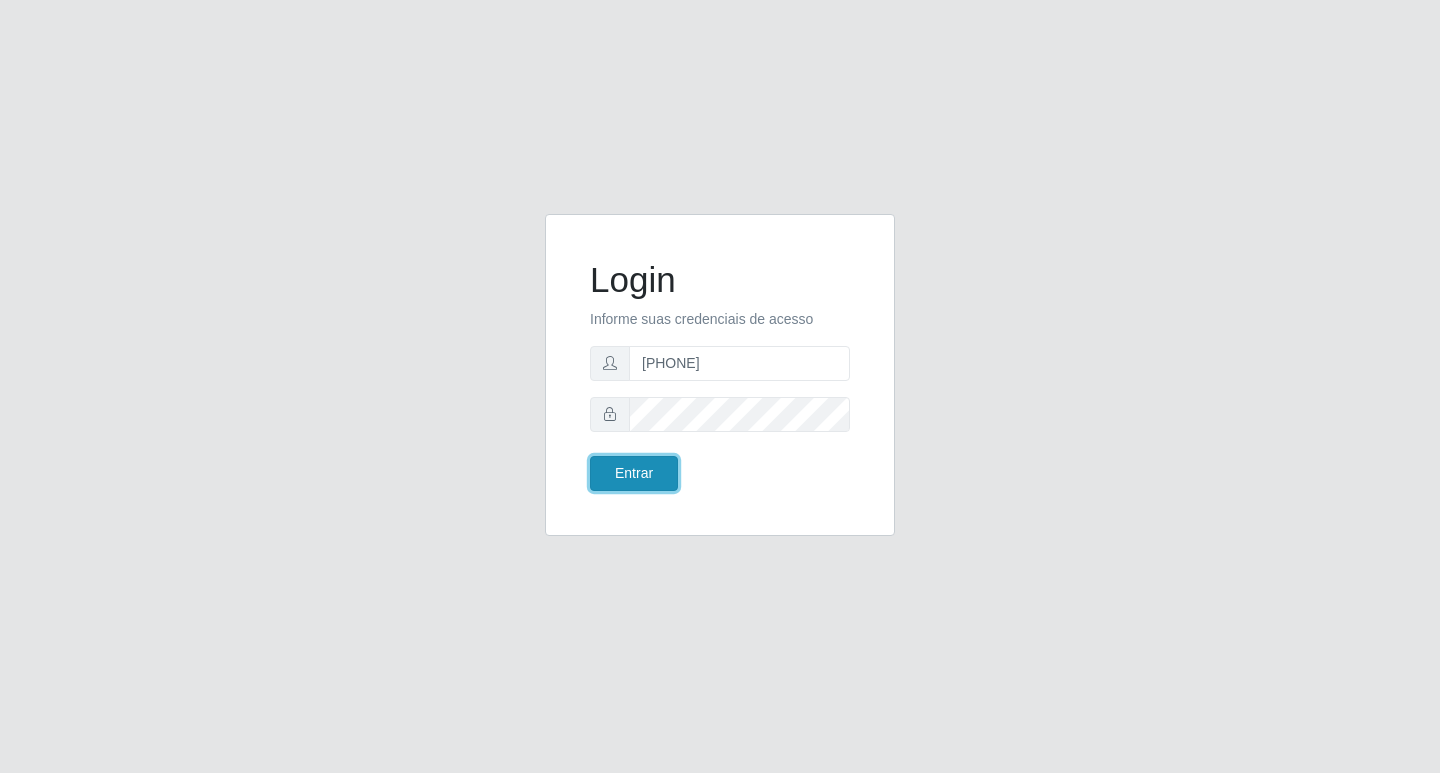 click on "Entrar" at bounding box center (634, 473) 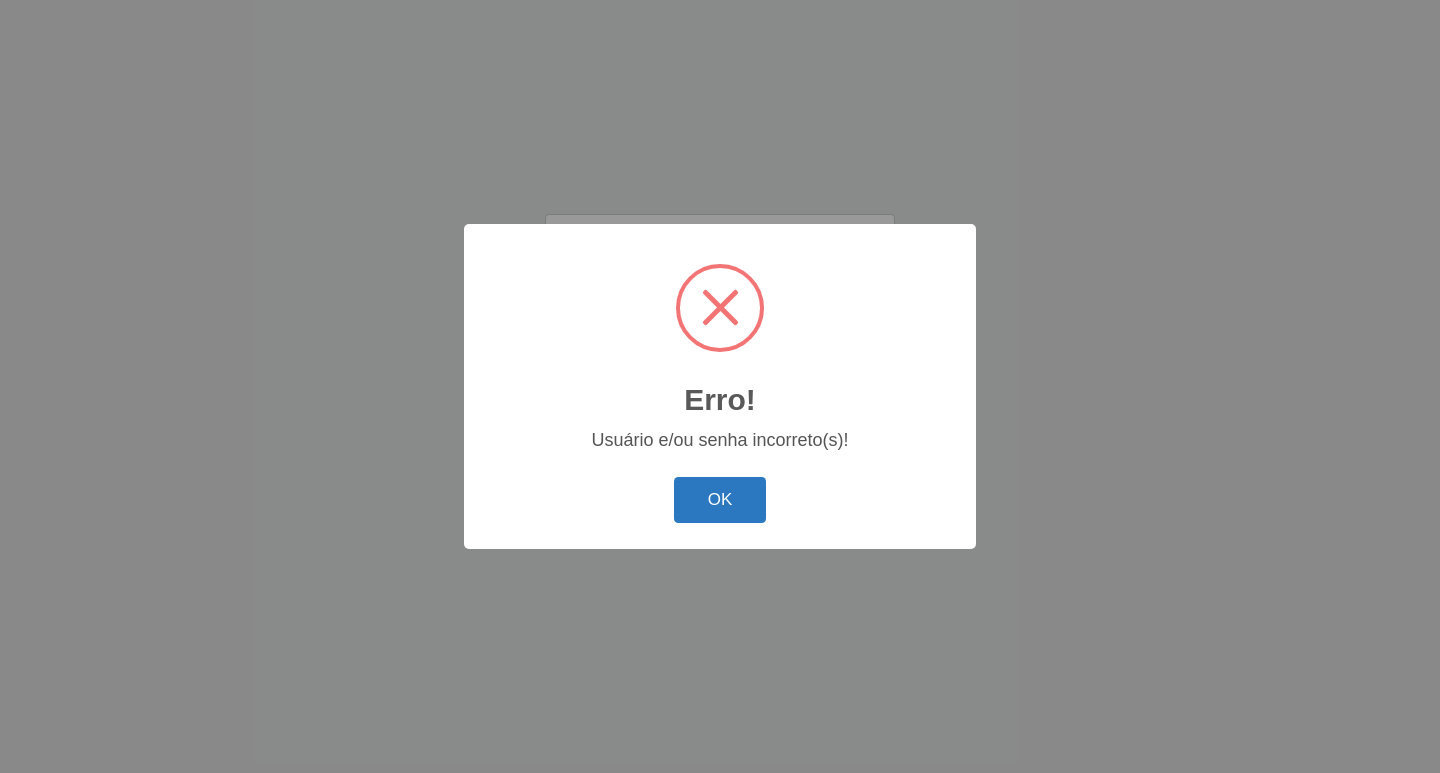 drag, startPoint x: 732, startPoint y: 502, endPoint x: 409, endPoint y: 115, distance: 504.08133 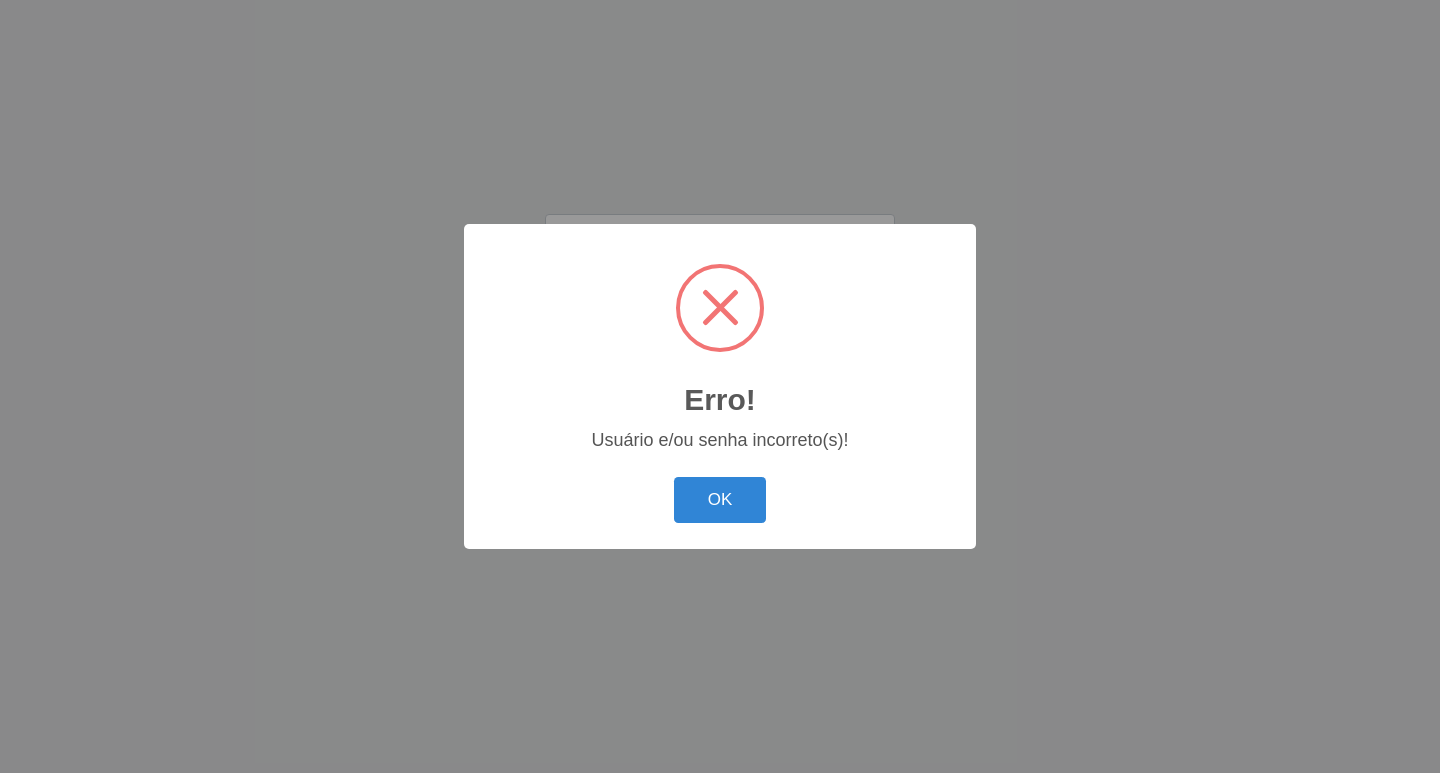 click on "OK" at bounding box center [720, 500] 